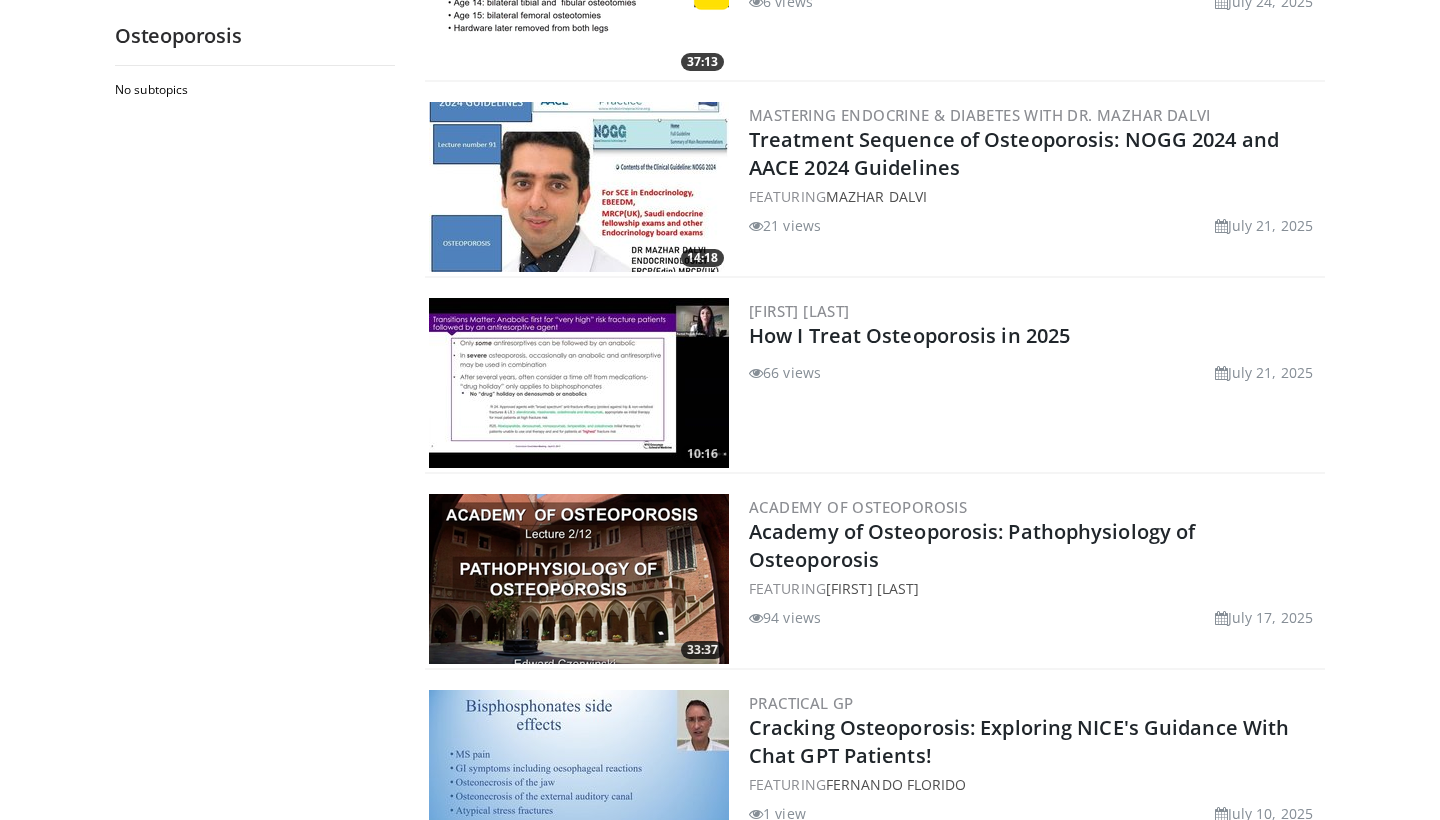 scroll, scrollTop: 704, scrollLeft: 0, axis: vertical 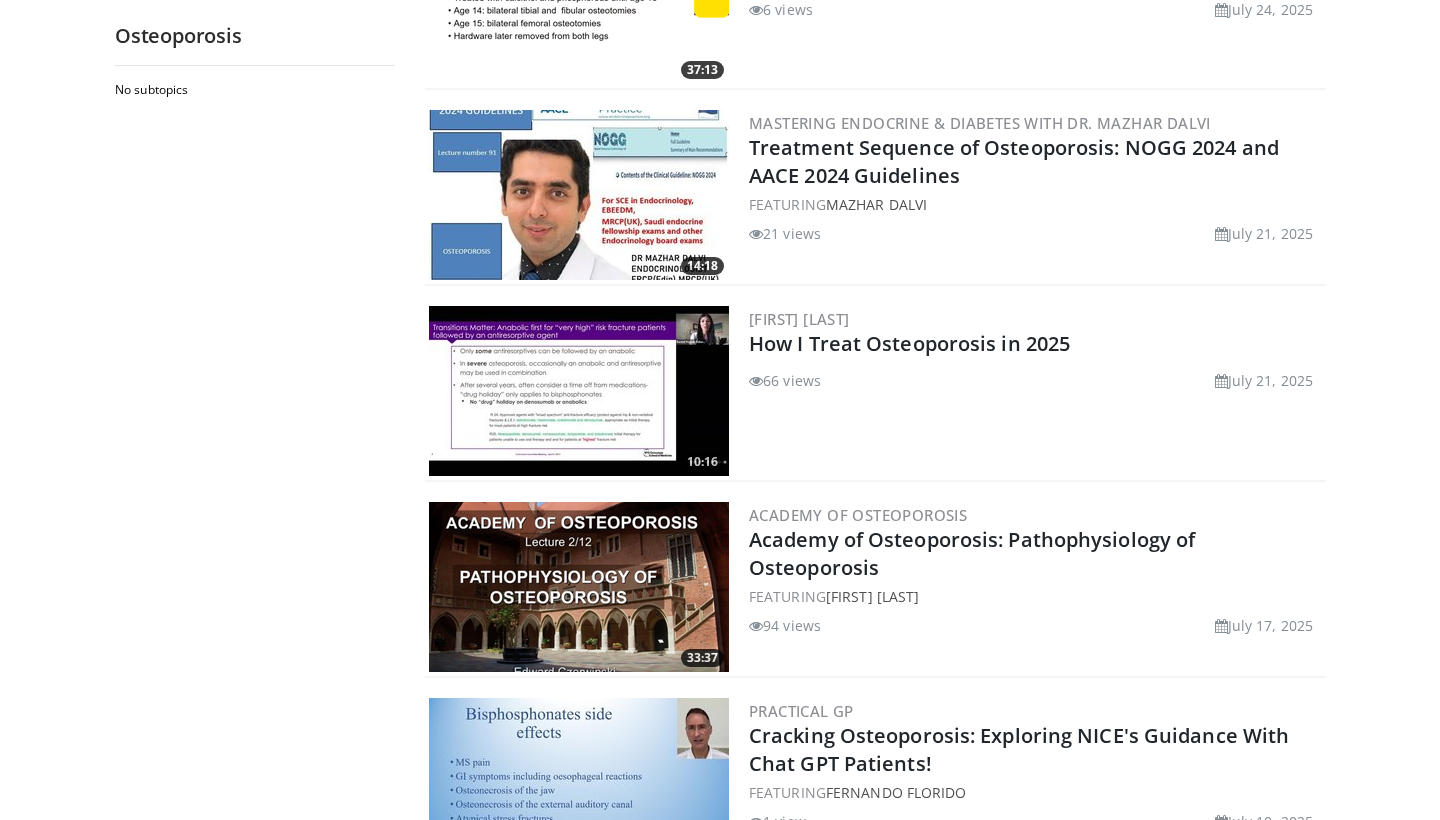 click at bounding box center (579, 391) 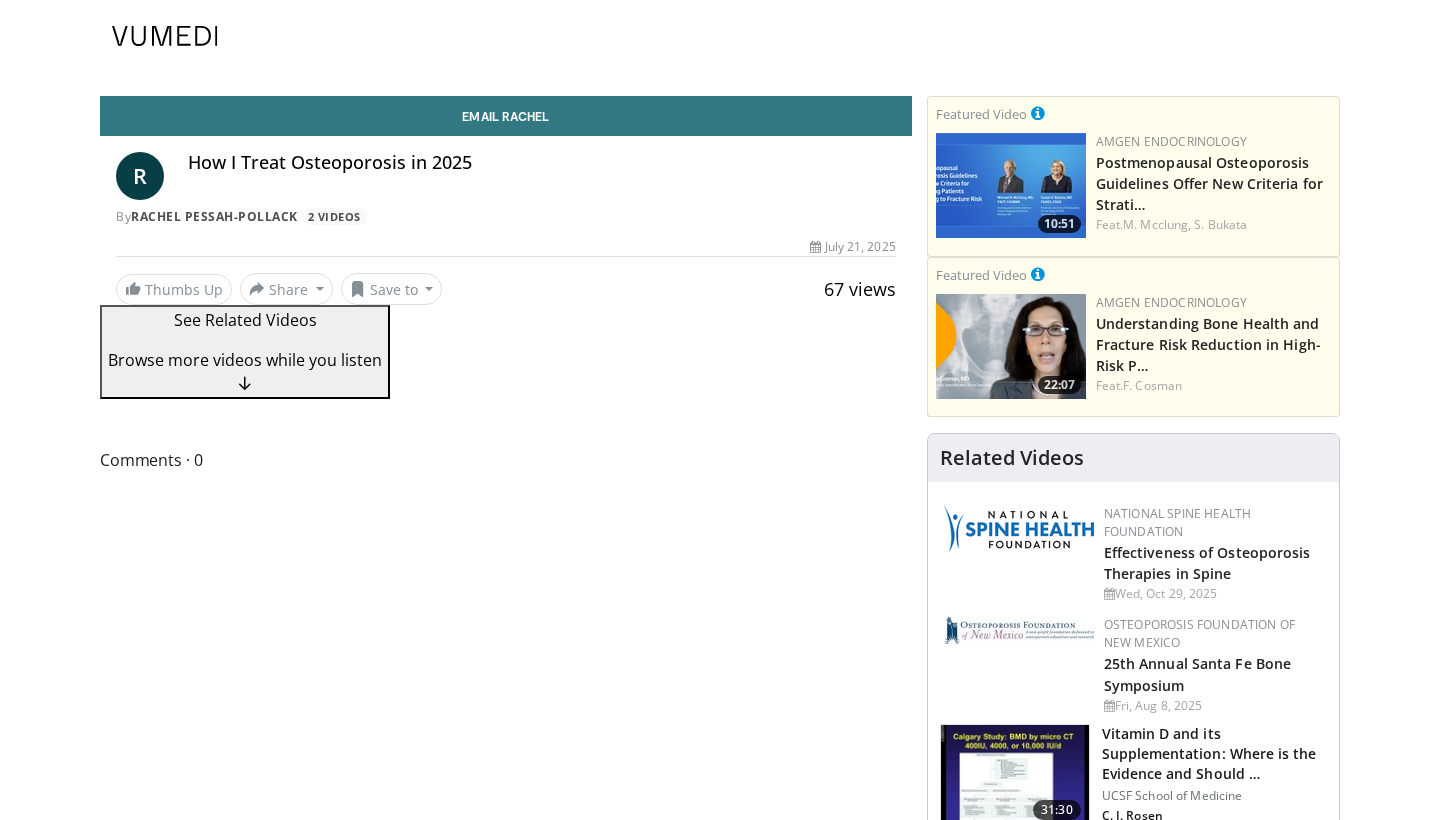 scroll, scrollTop: 0, scrollLeft: 0, axis: both 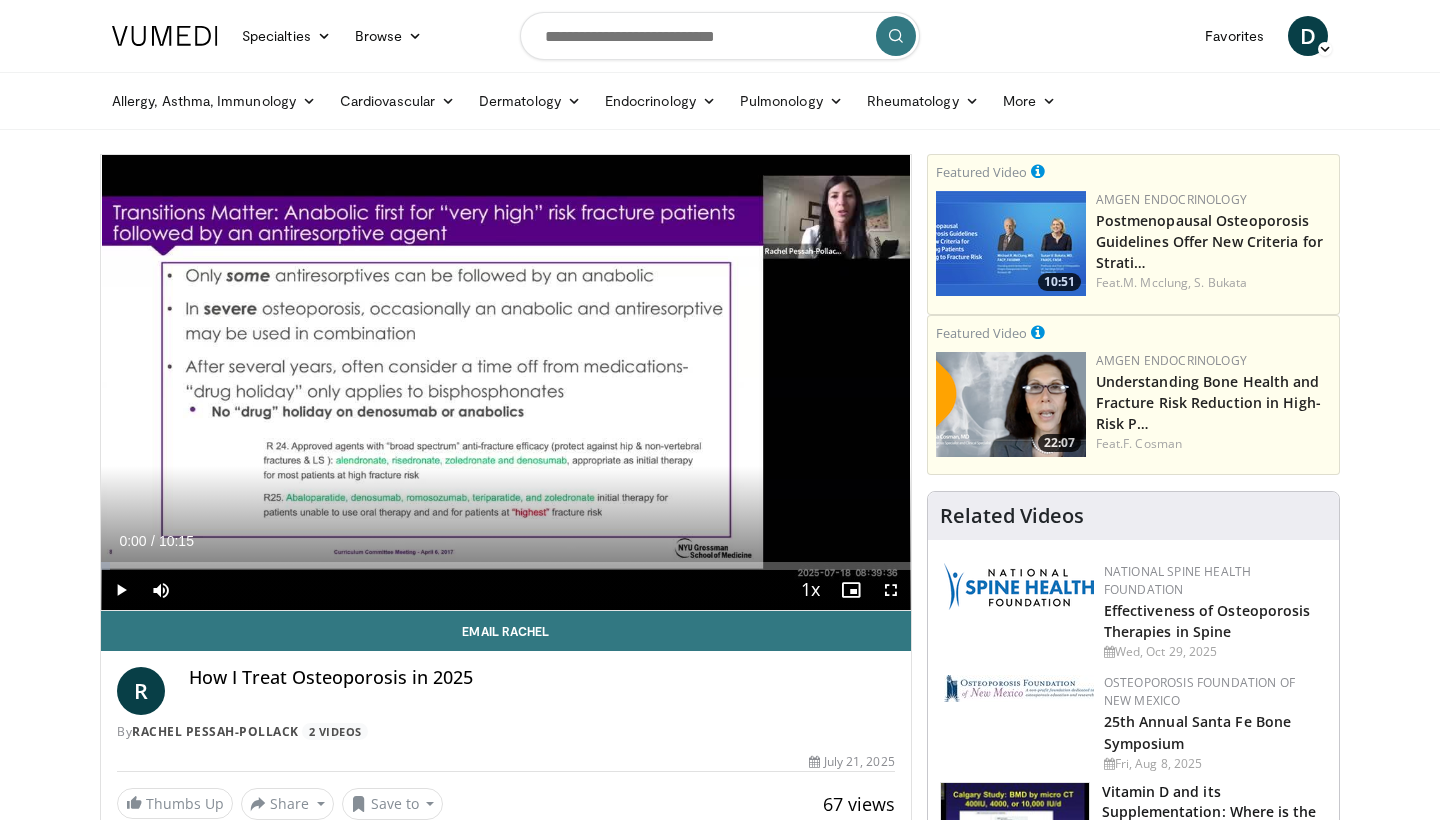 click at bounding box center [891, 590] 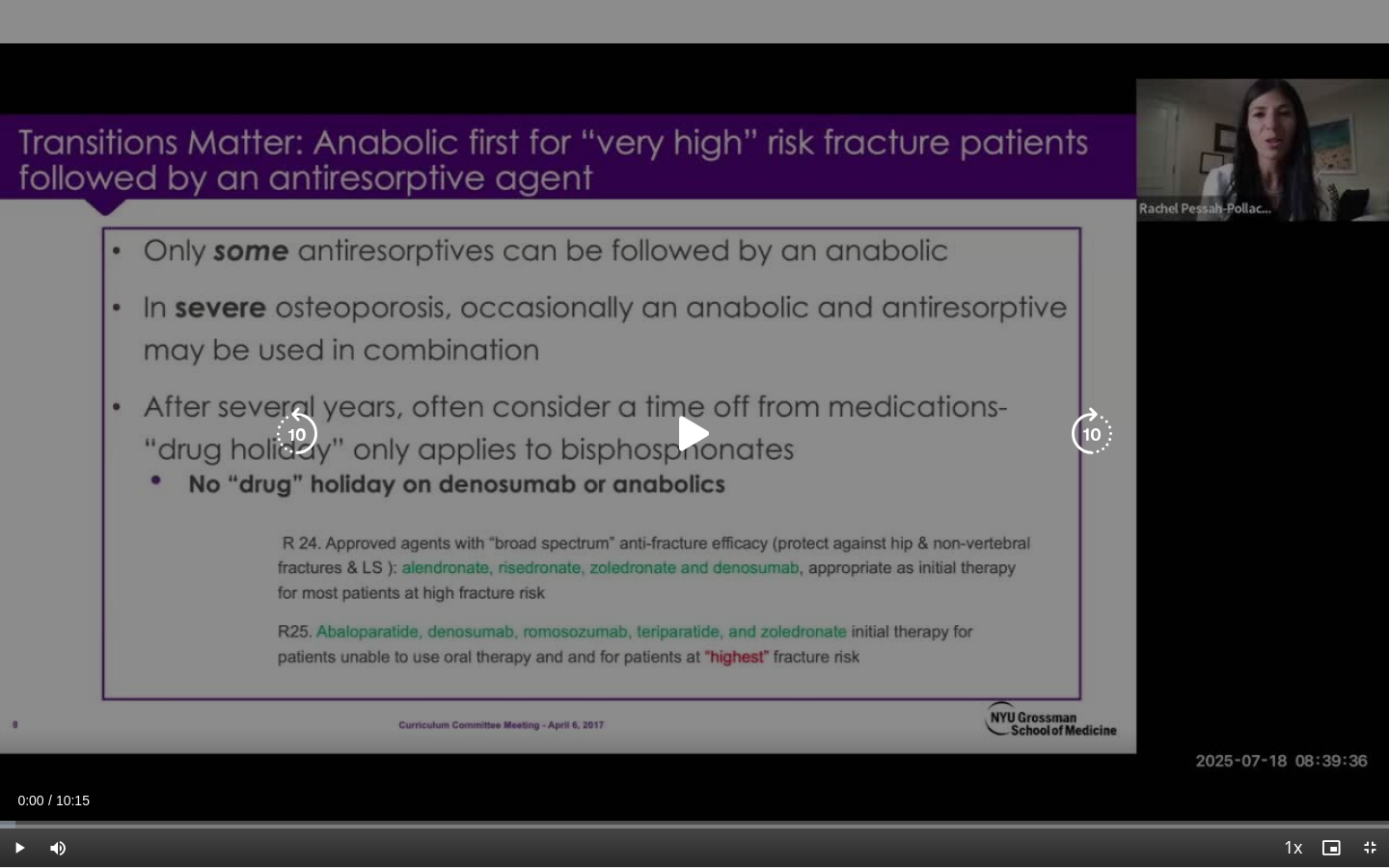 click at bounding box center (694, 434) 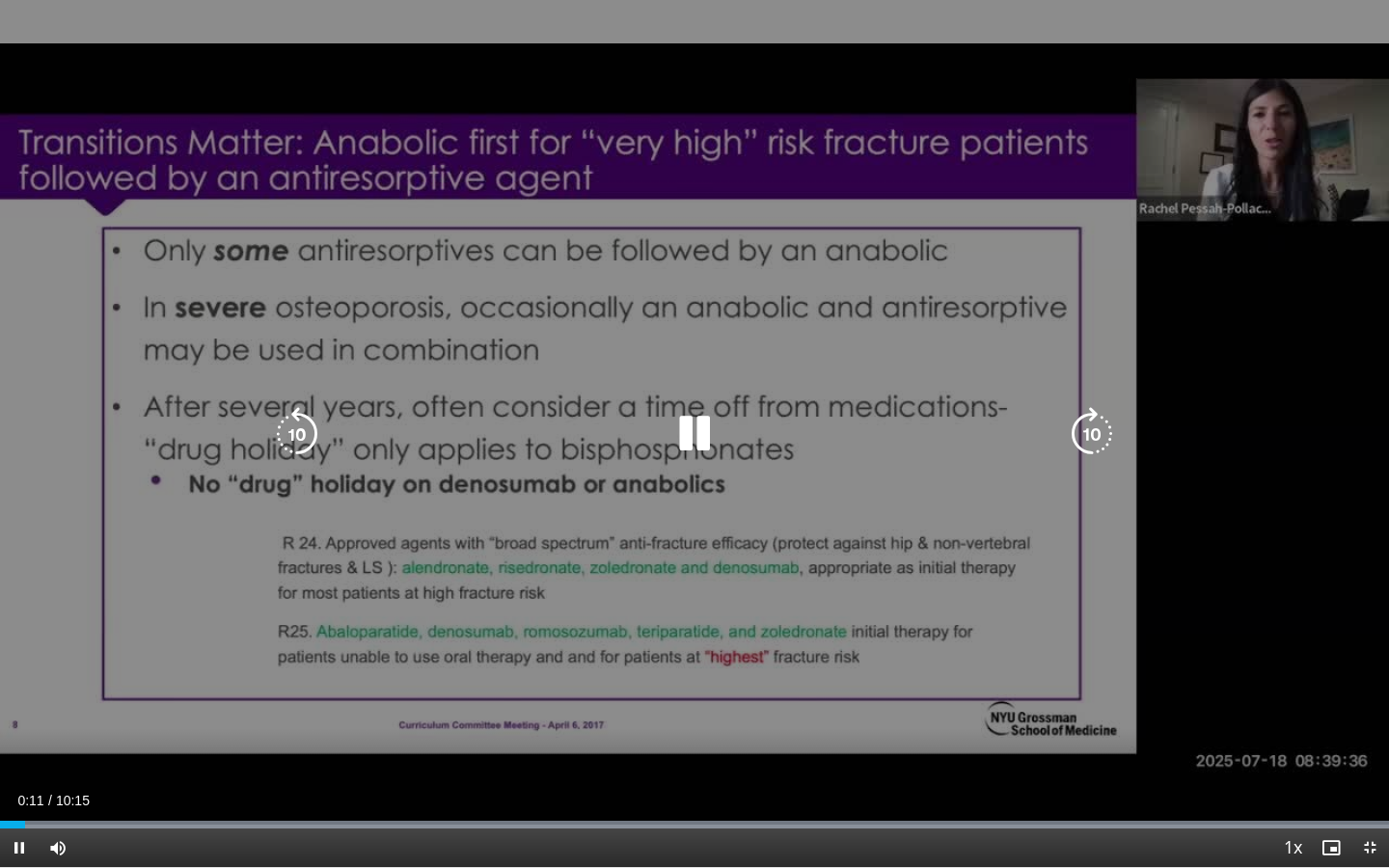 click at bounding box center (1092, 434) 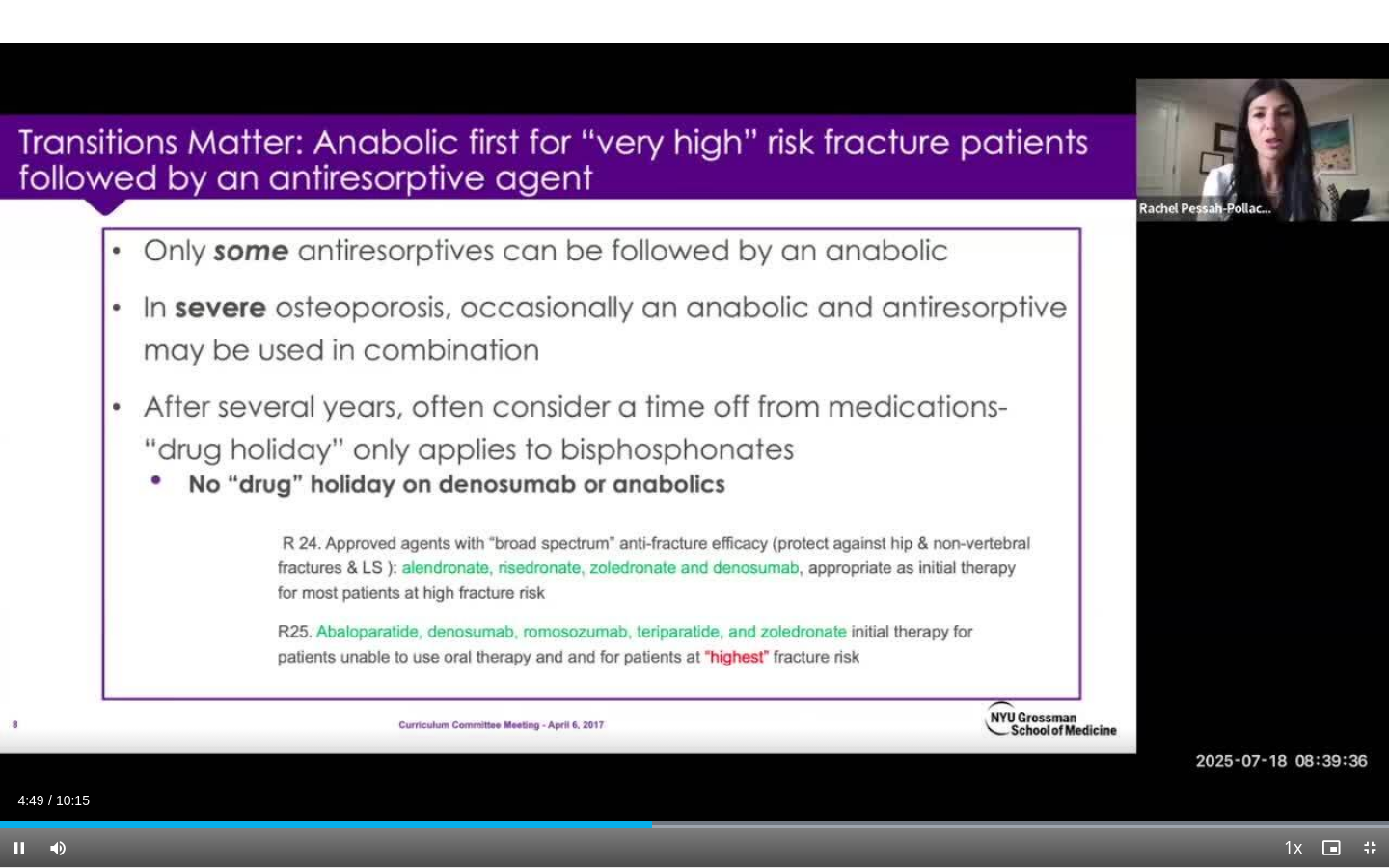 click at bounding box center (19, 848) 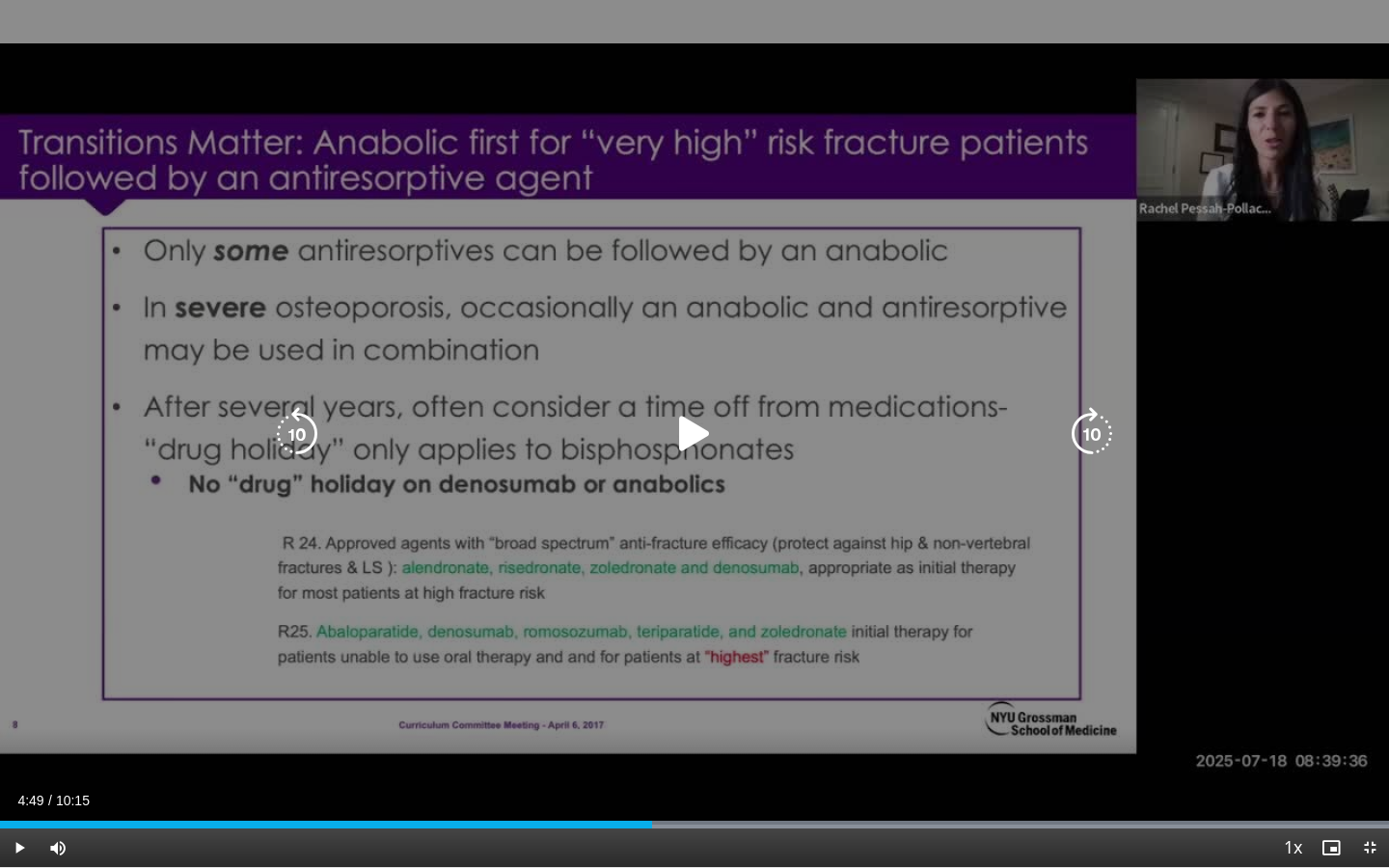 click at bounding box center (694, 434) 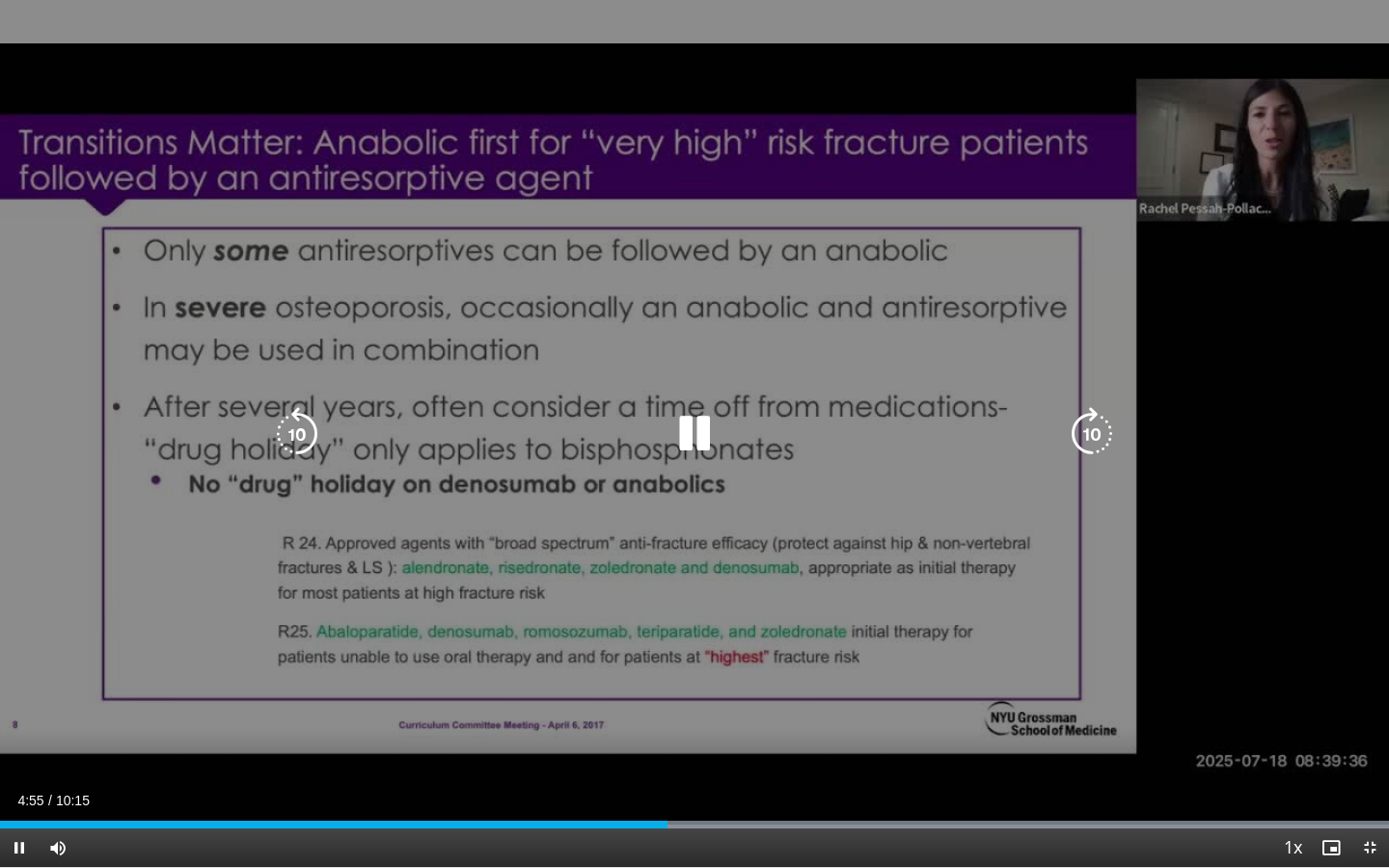click at bounding box center (1092, 434) 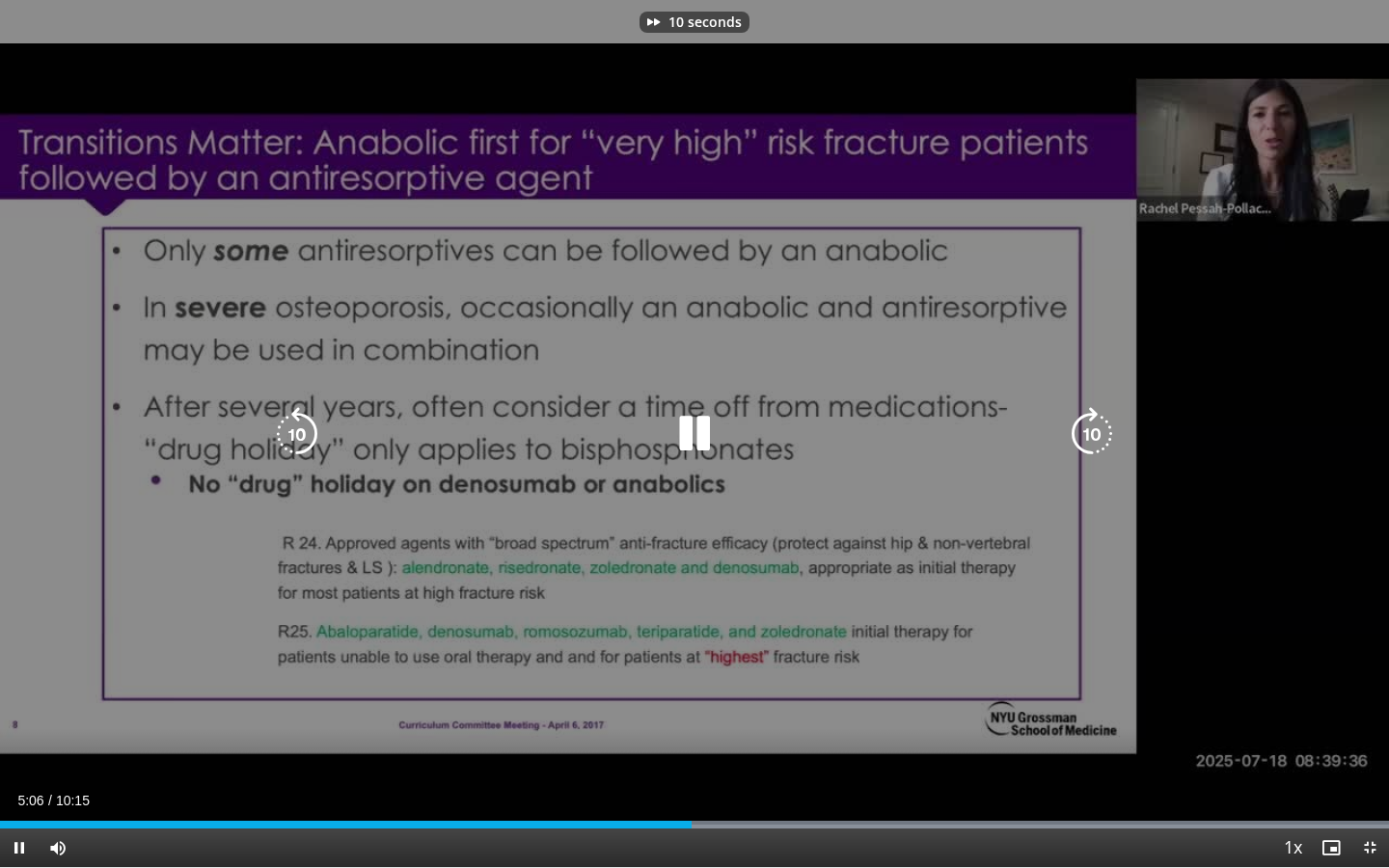click at bounding box center (1092, 434) 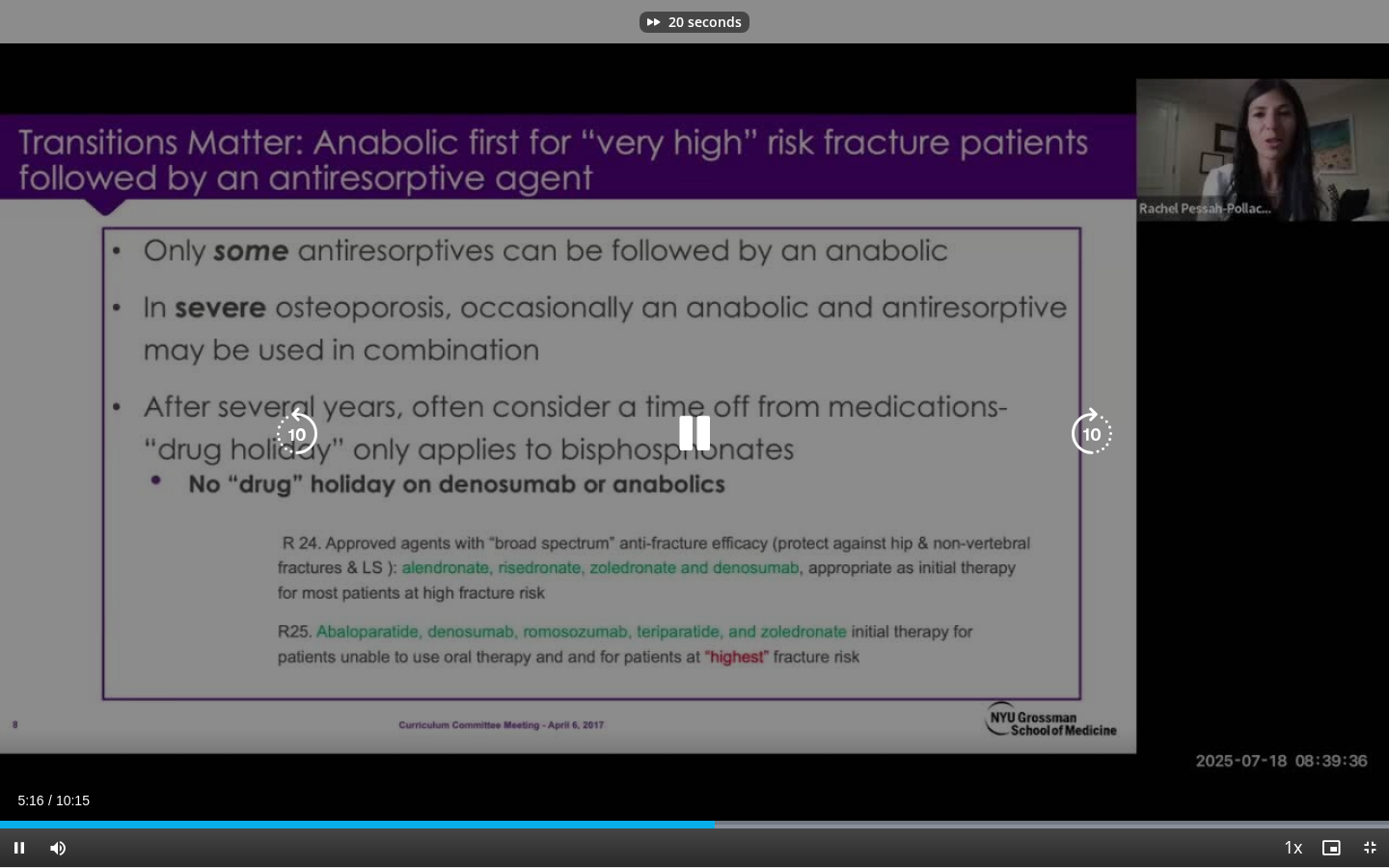 click at bounding box center [1092, 434] 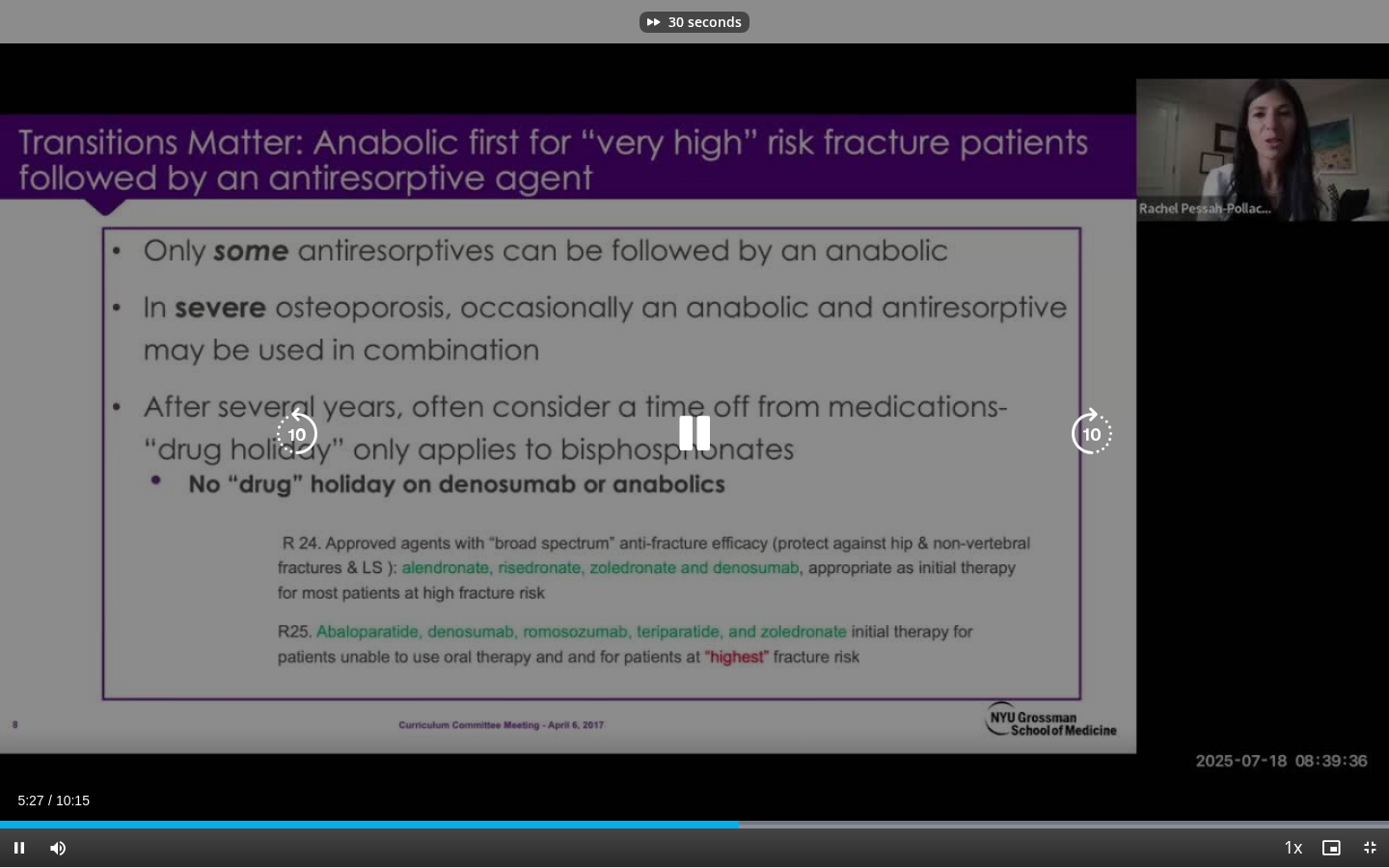 click at bounding box center [1092, 434] 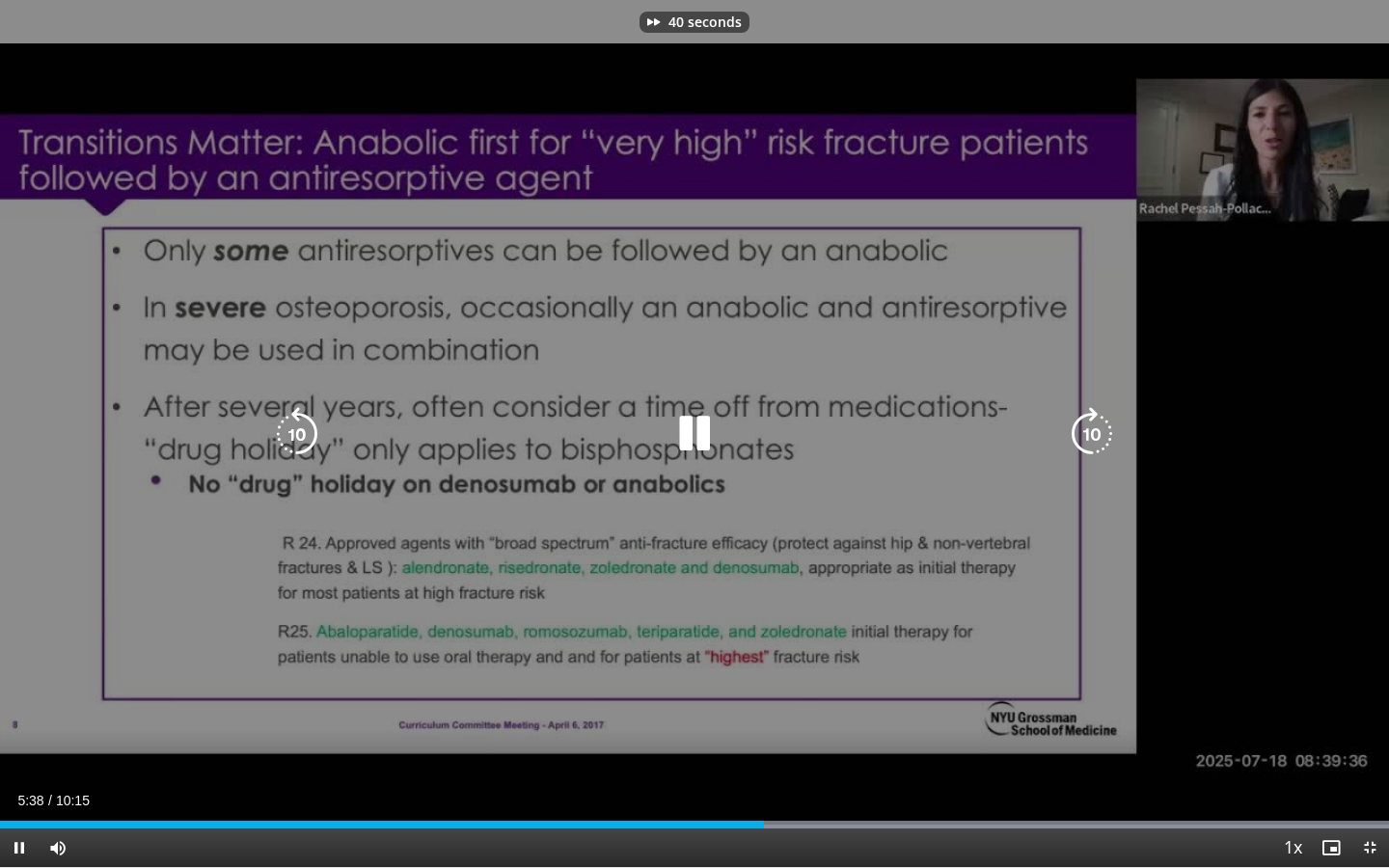 click at bounding box center (1092, 434) 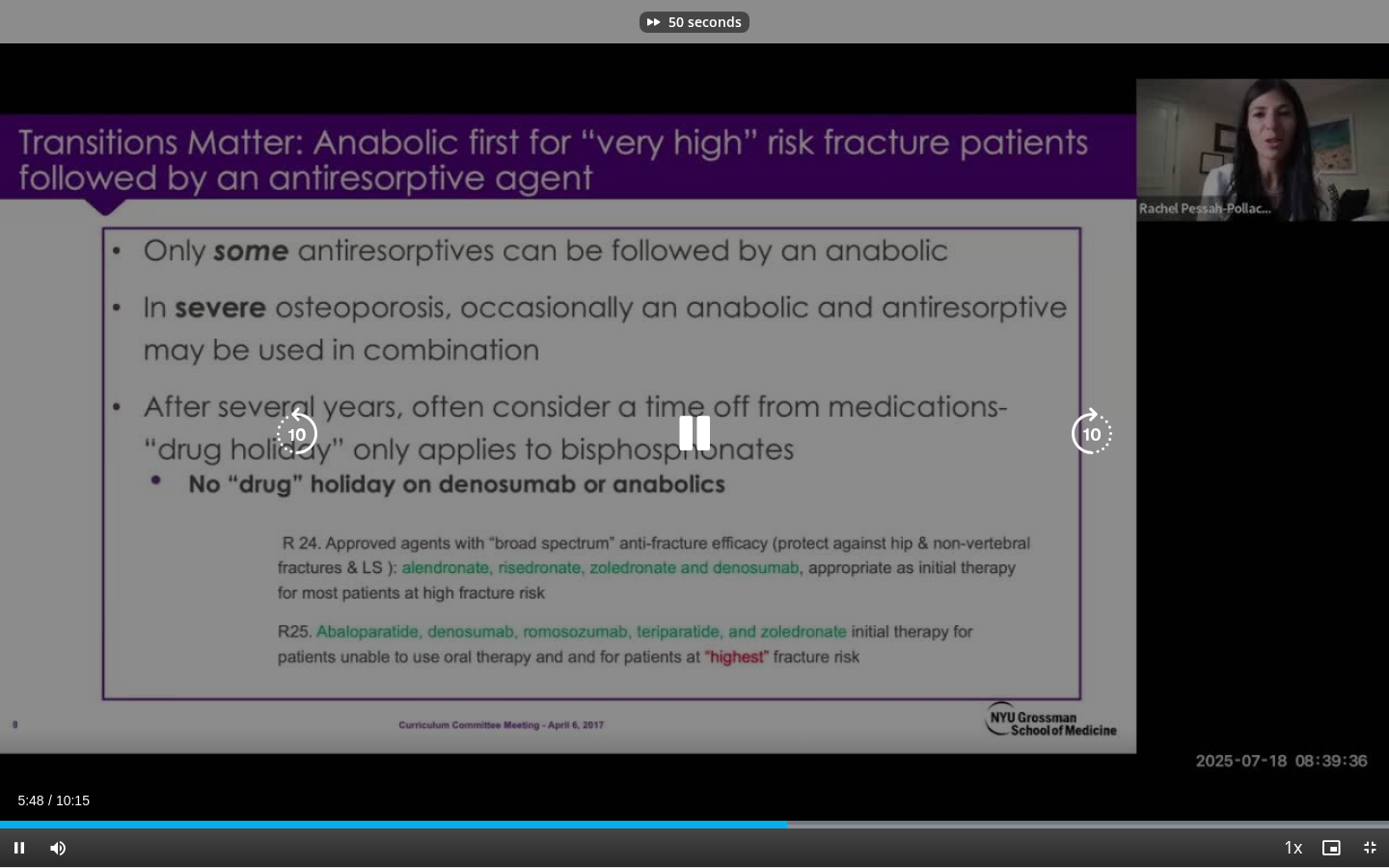 click at bounding box center [1092, 434] 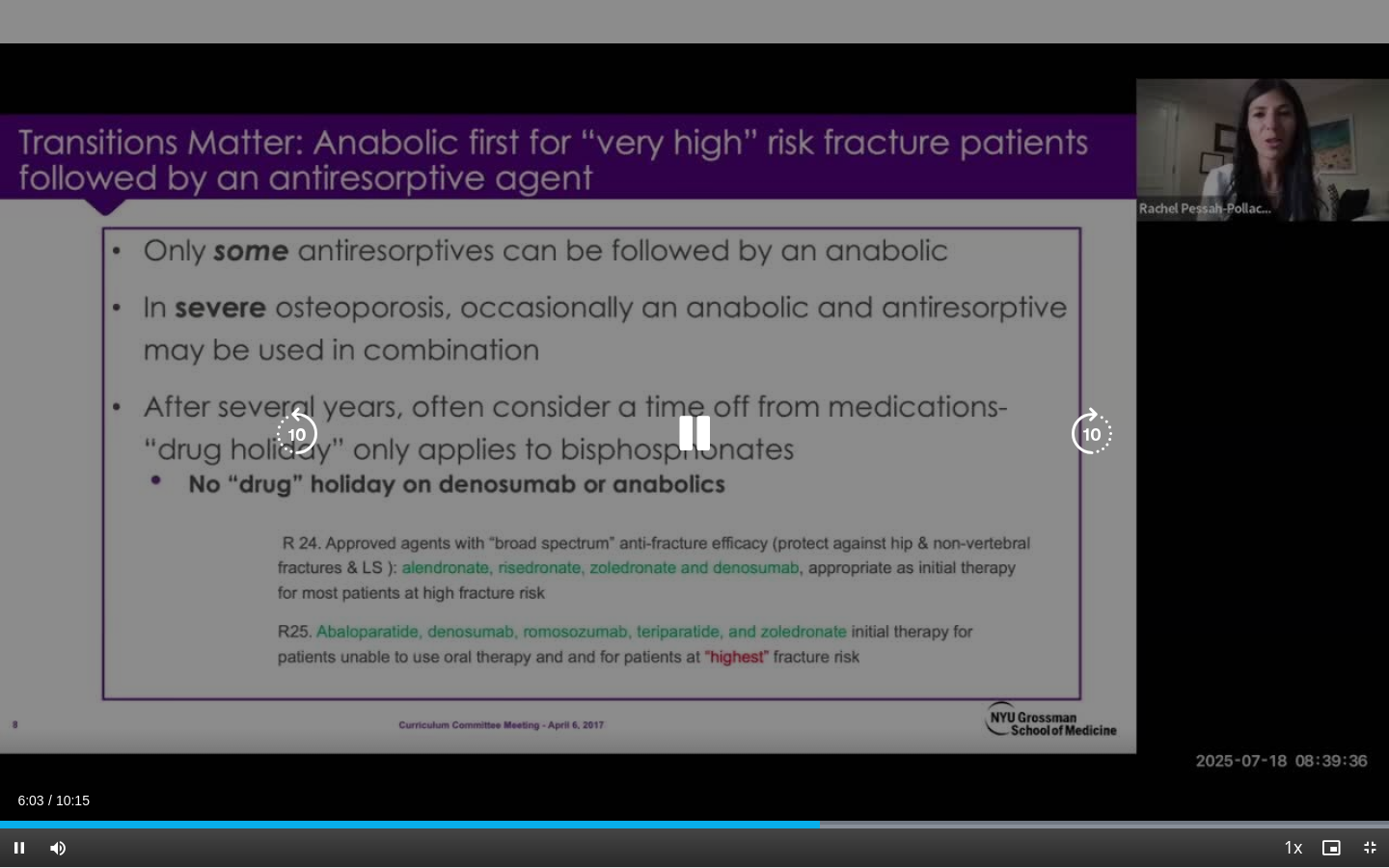 click at bounding box center (1092, 434) 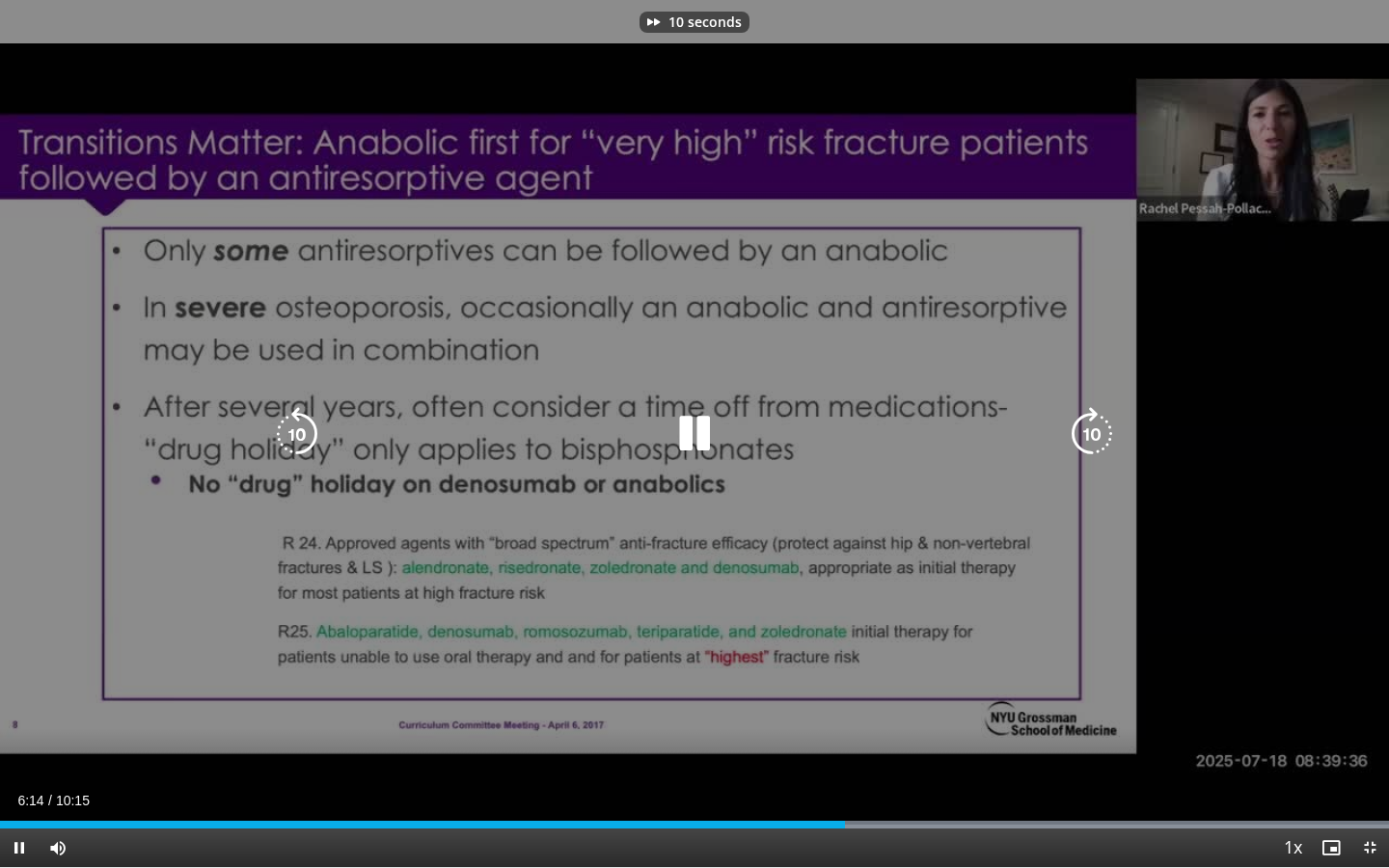 click at bounding box center (1092, 434) 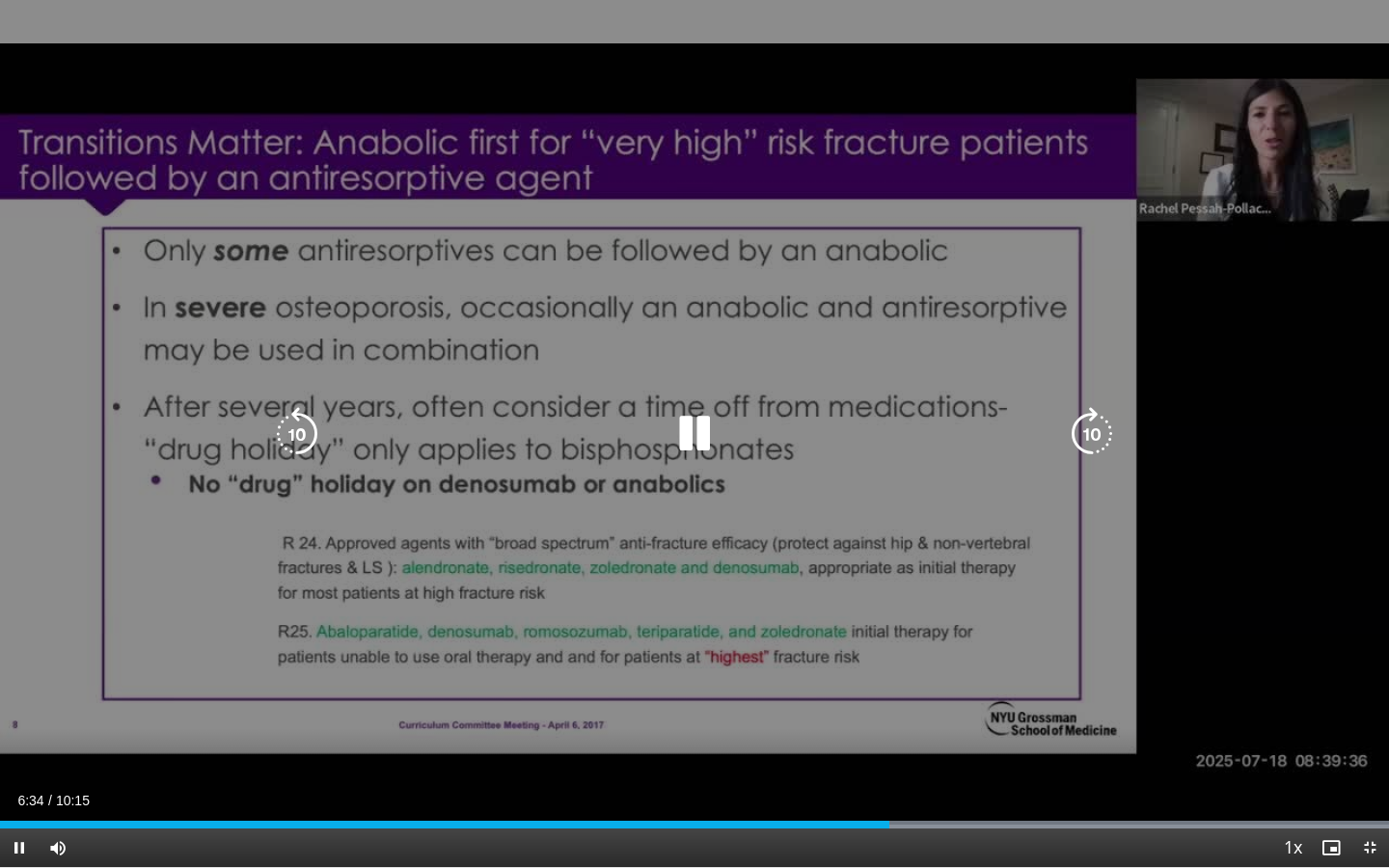 click at bounding box center [1092, 434] 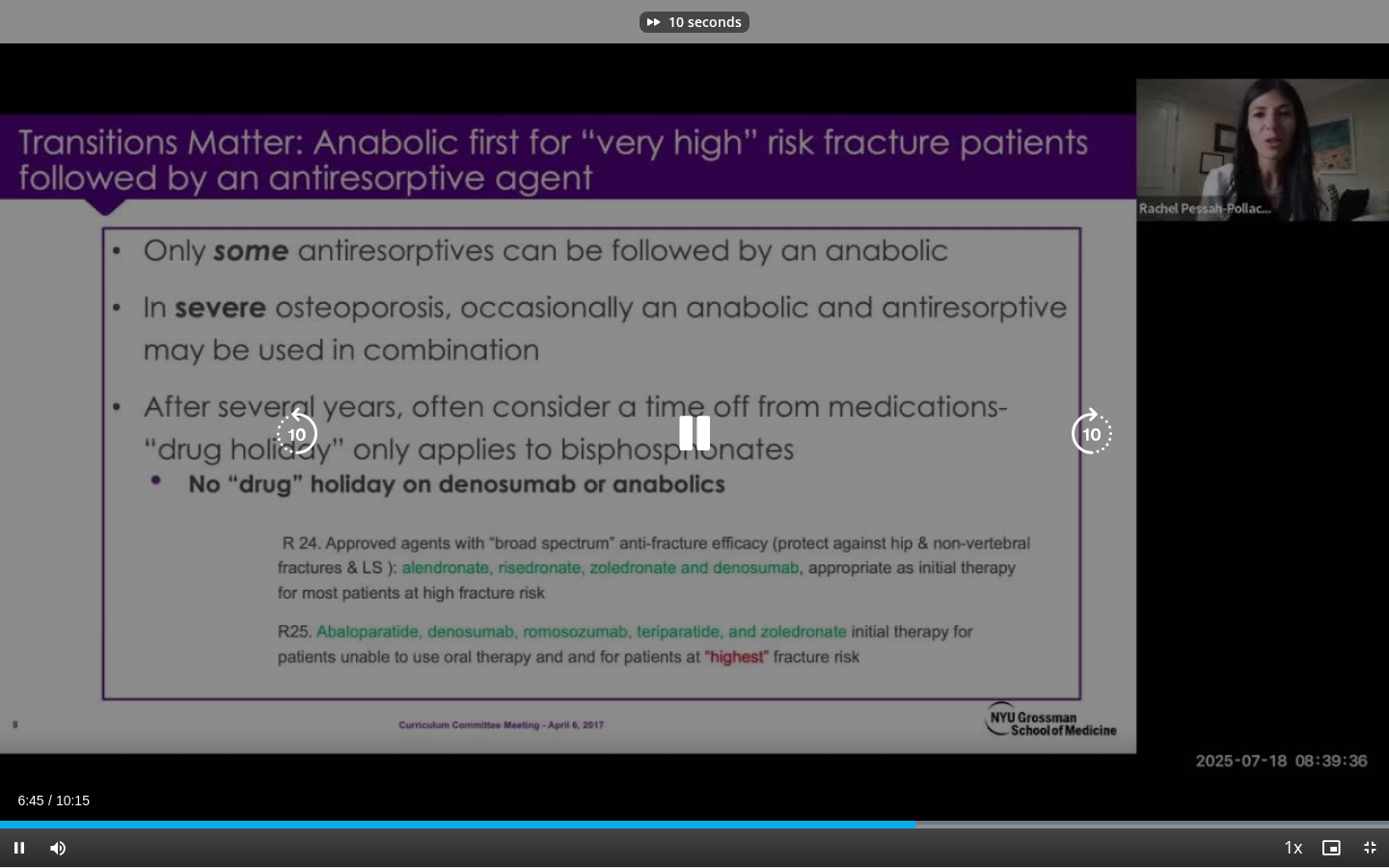 click at bounding box center (1092, 434) 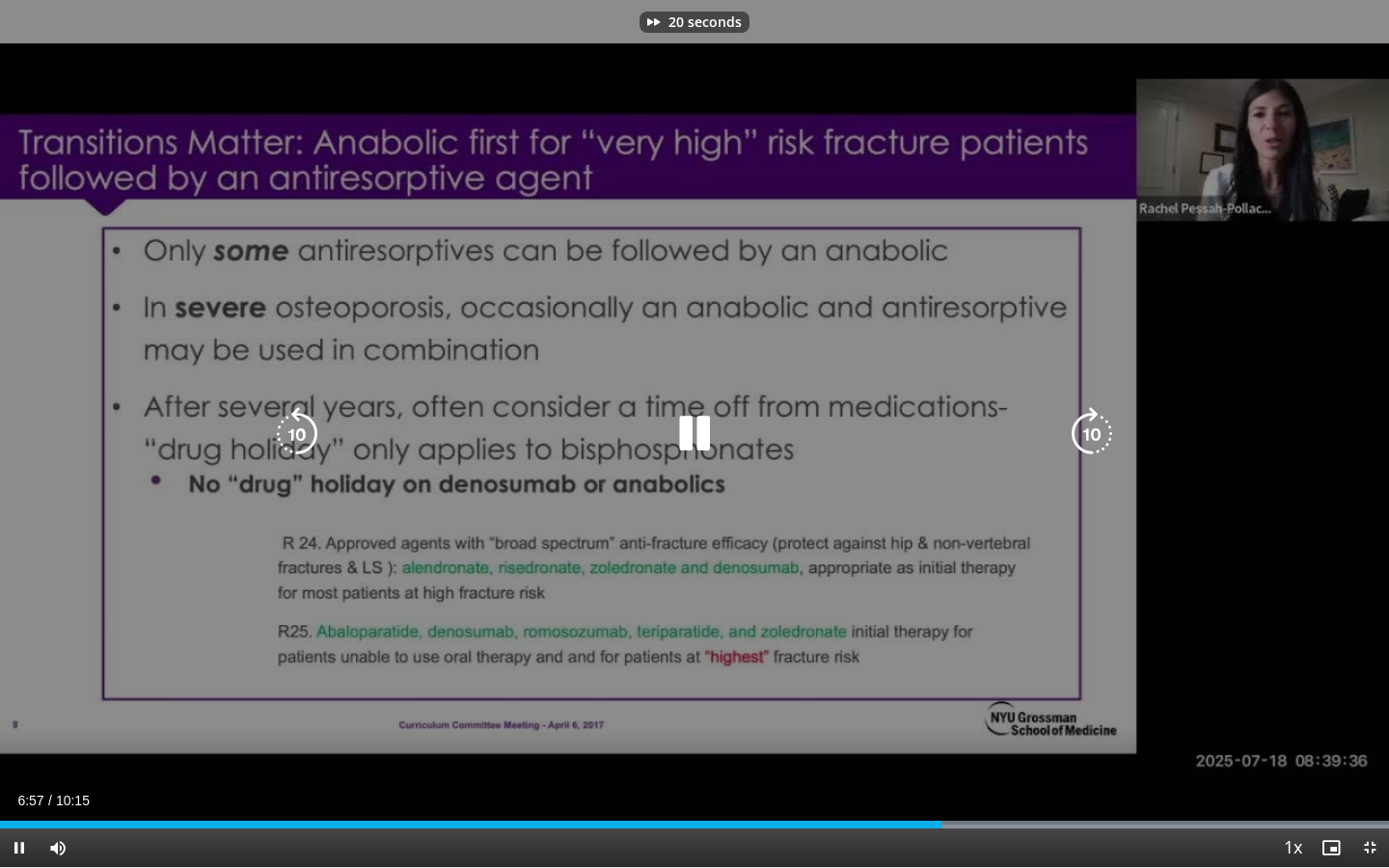 click at bounding box center (1092, 434) 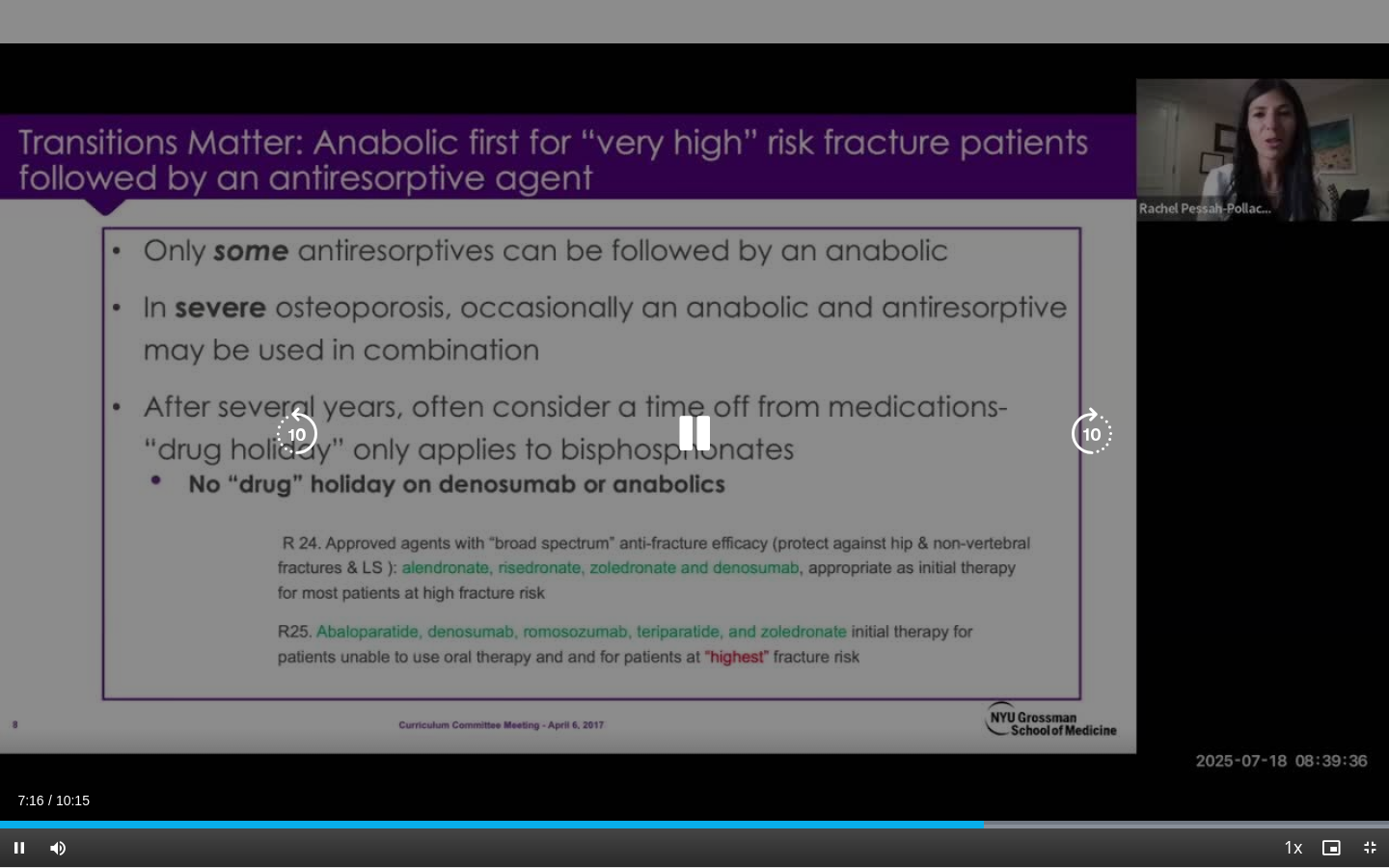 click at bounding box center [694, 434] 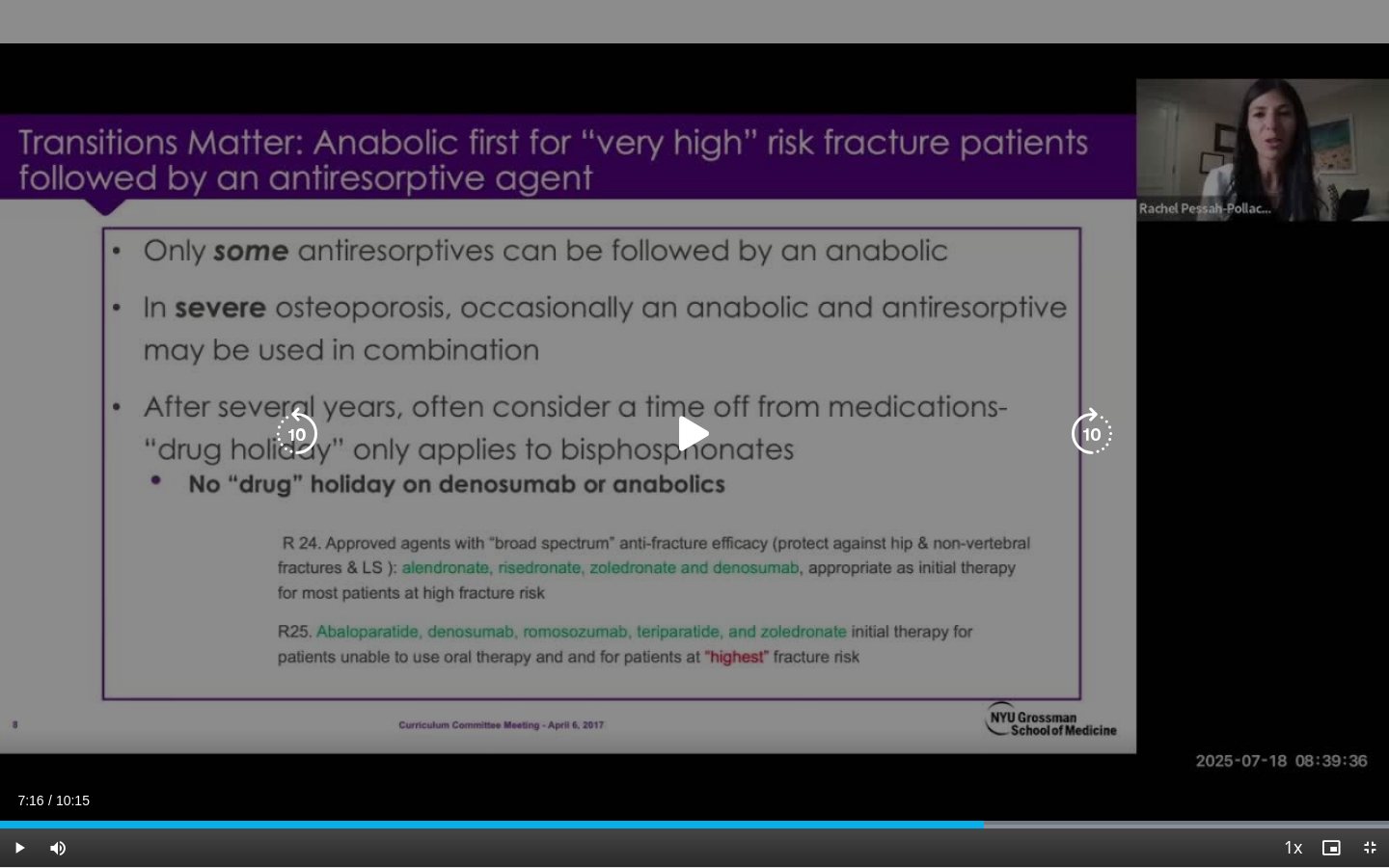 click at bounding box center [694, 434] 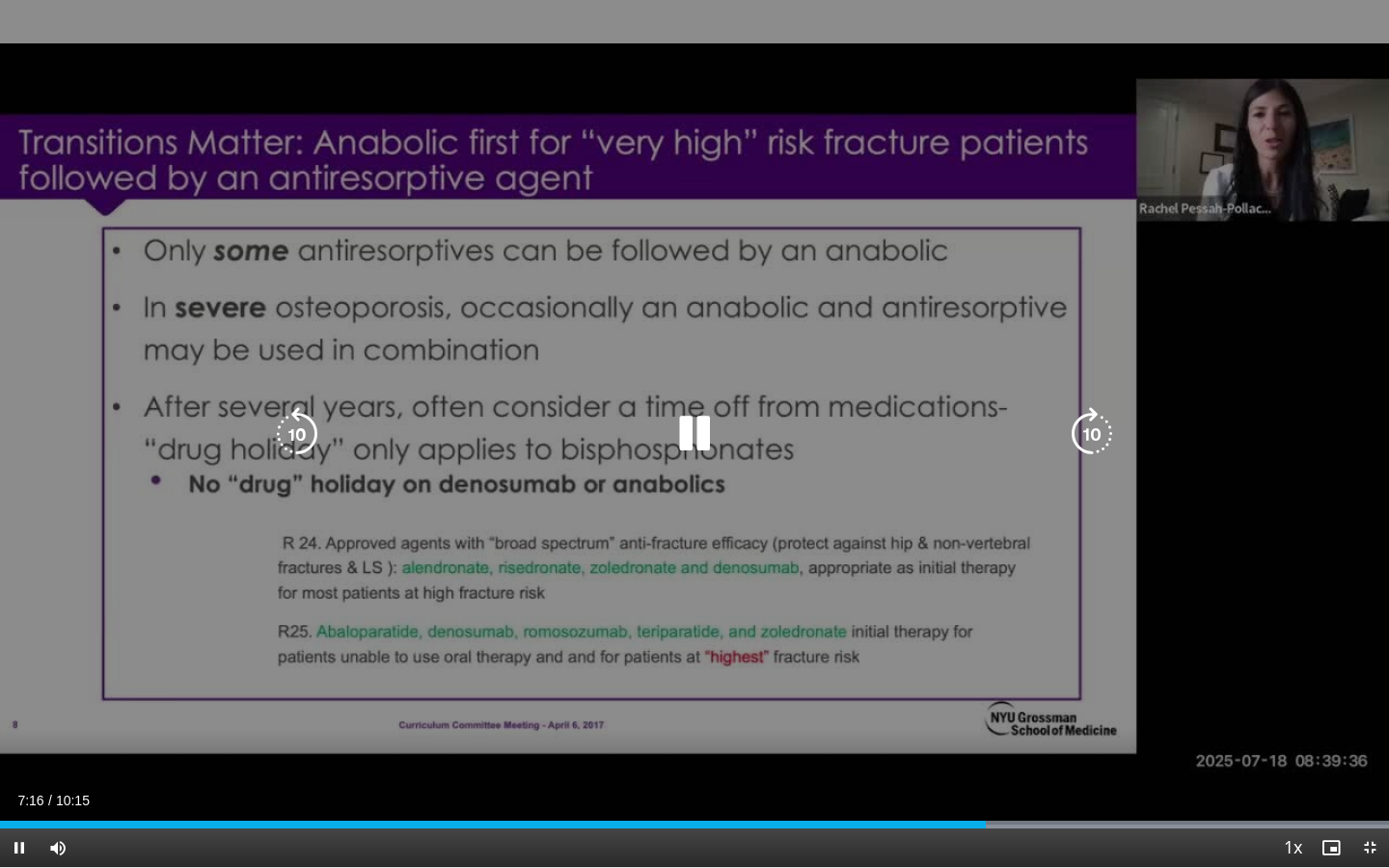 click at bounding box center [297, 434] 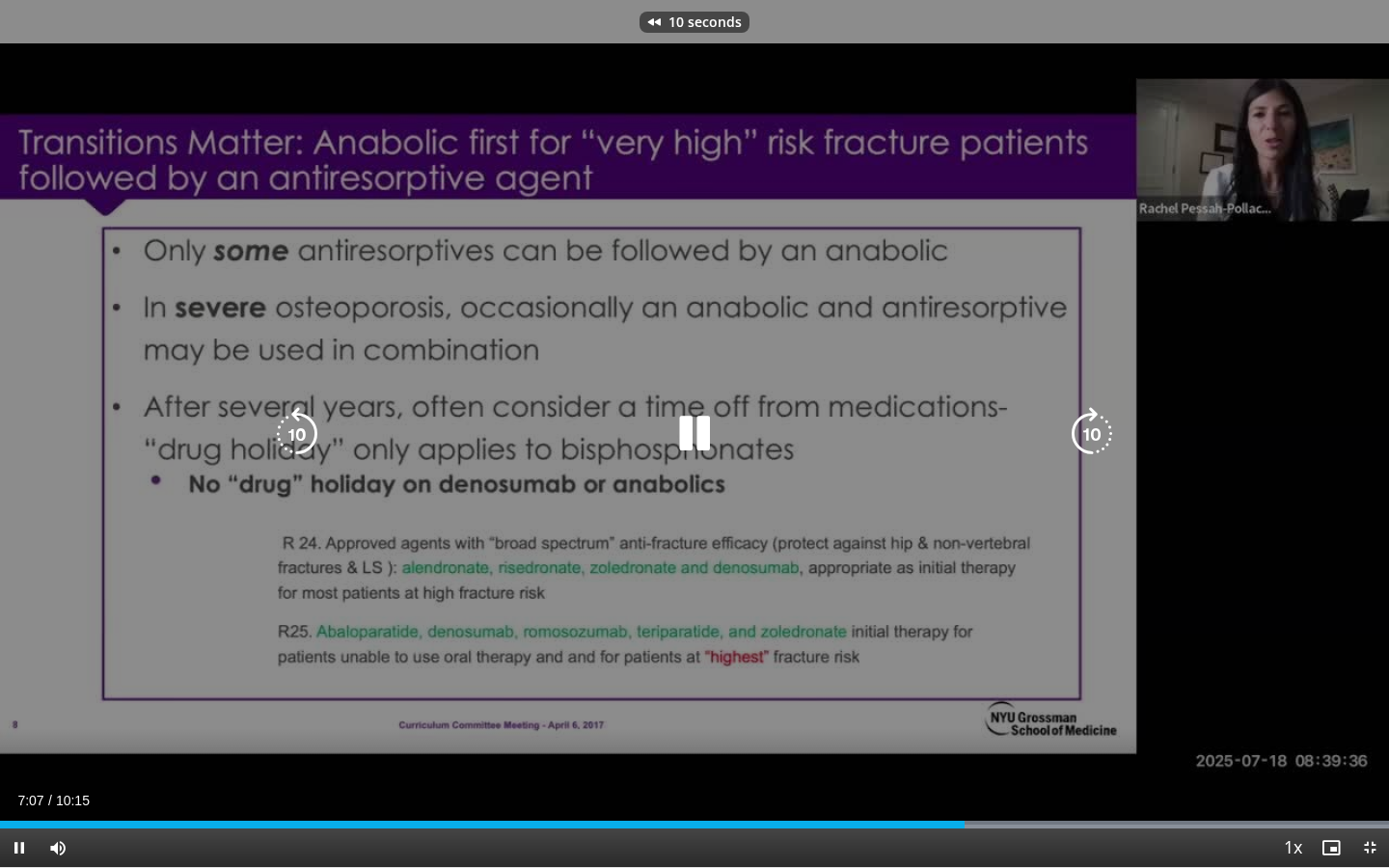click at bounding box center [297, 434] 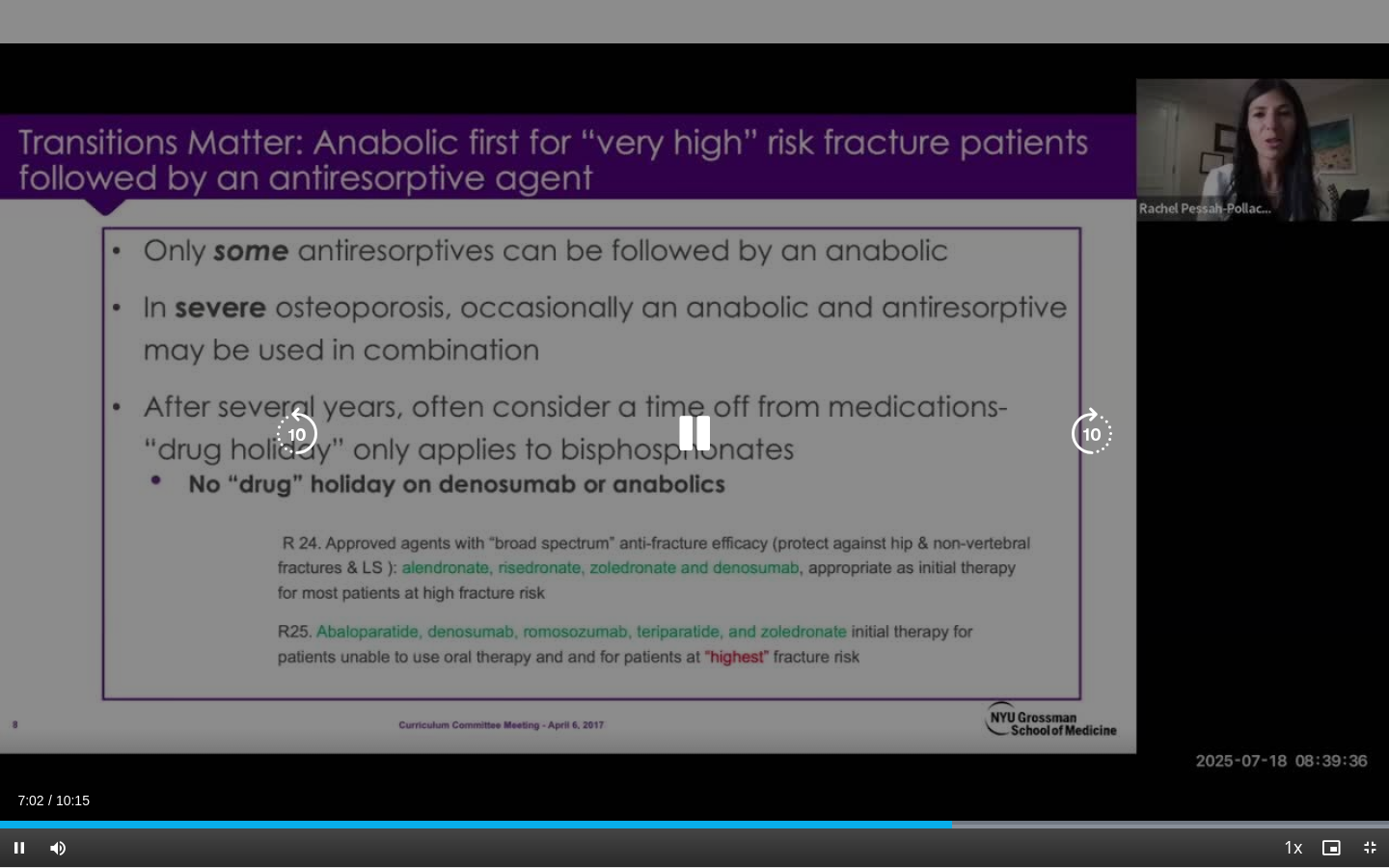 click at bounding box center [694, 434] 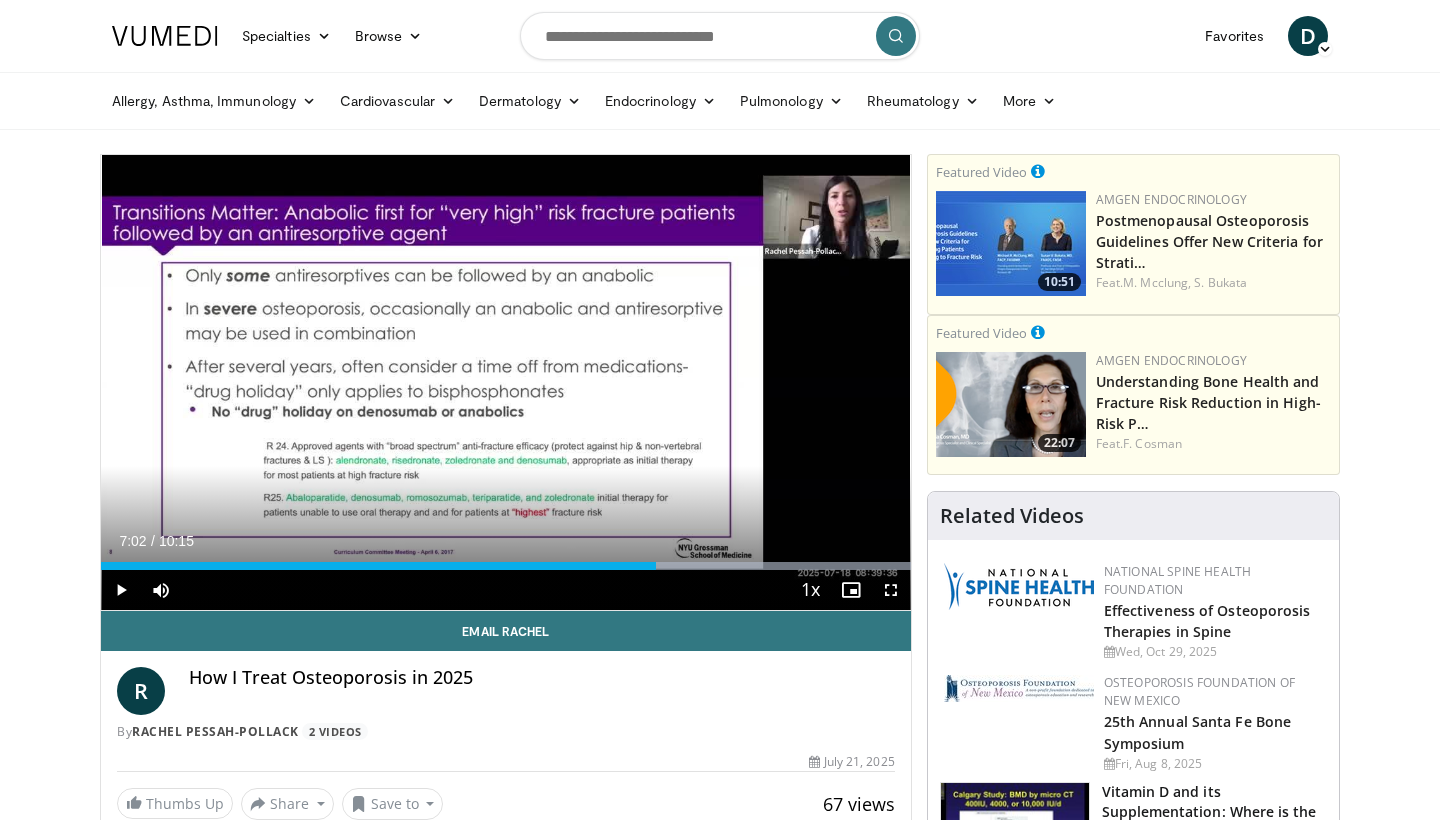 click at bounding box center (121, 590) 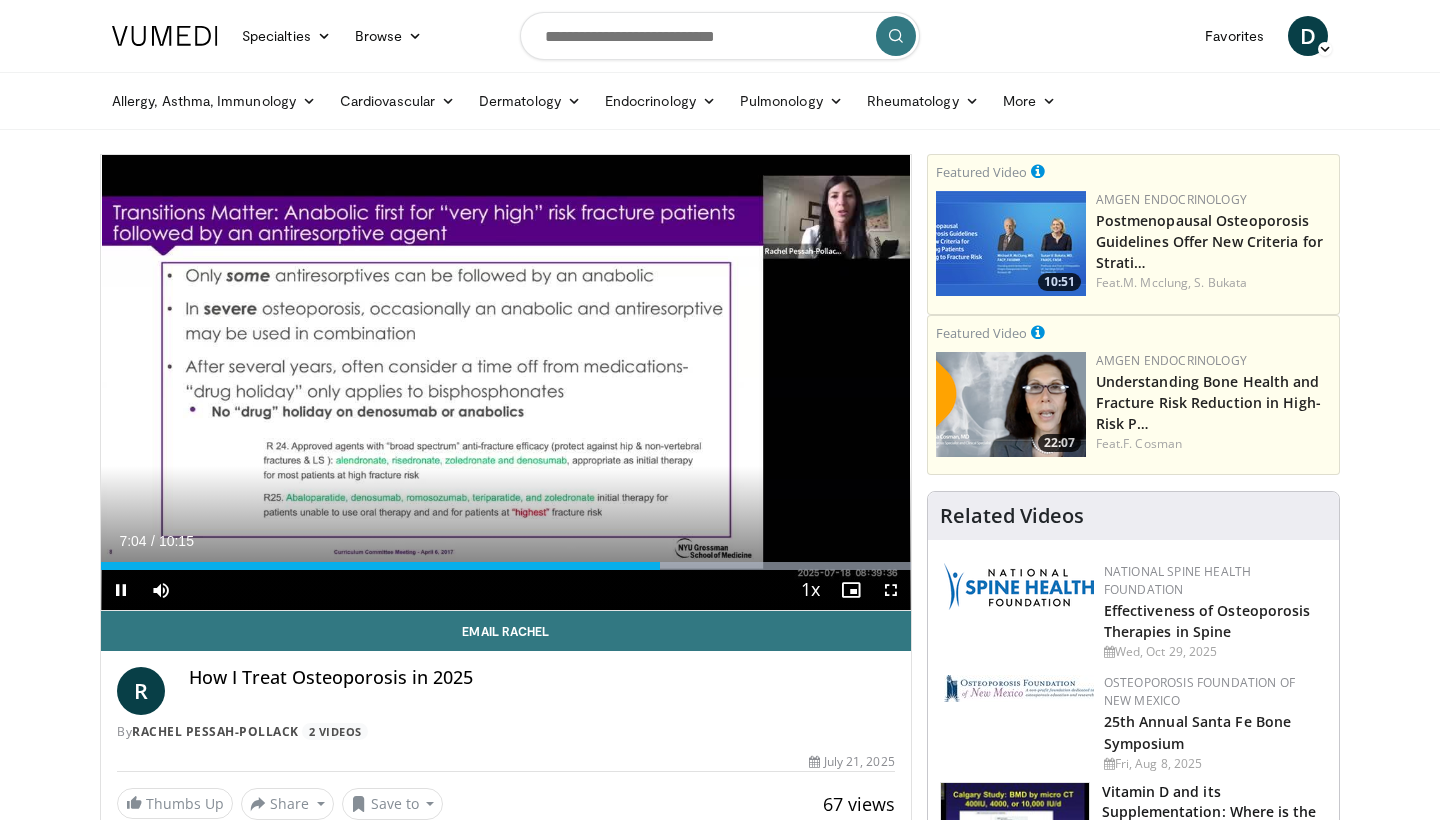 click at bounding box center [121, 590] 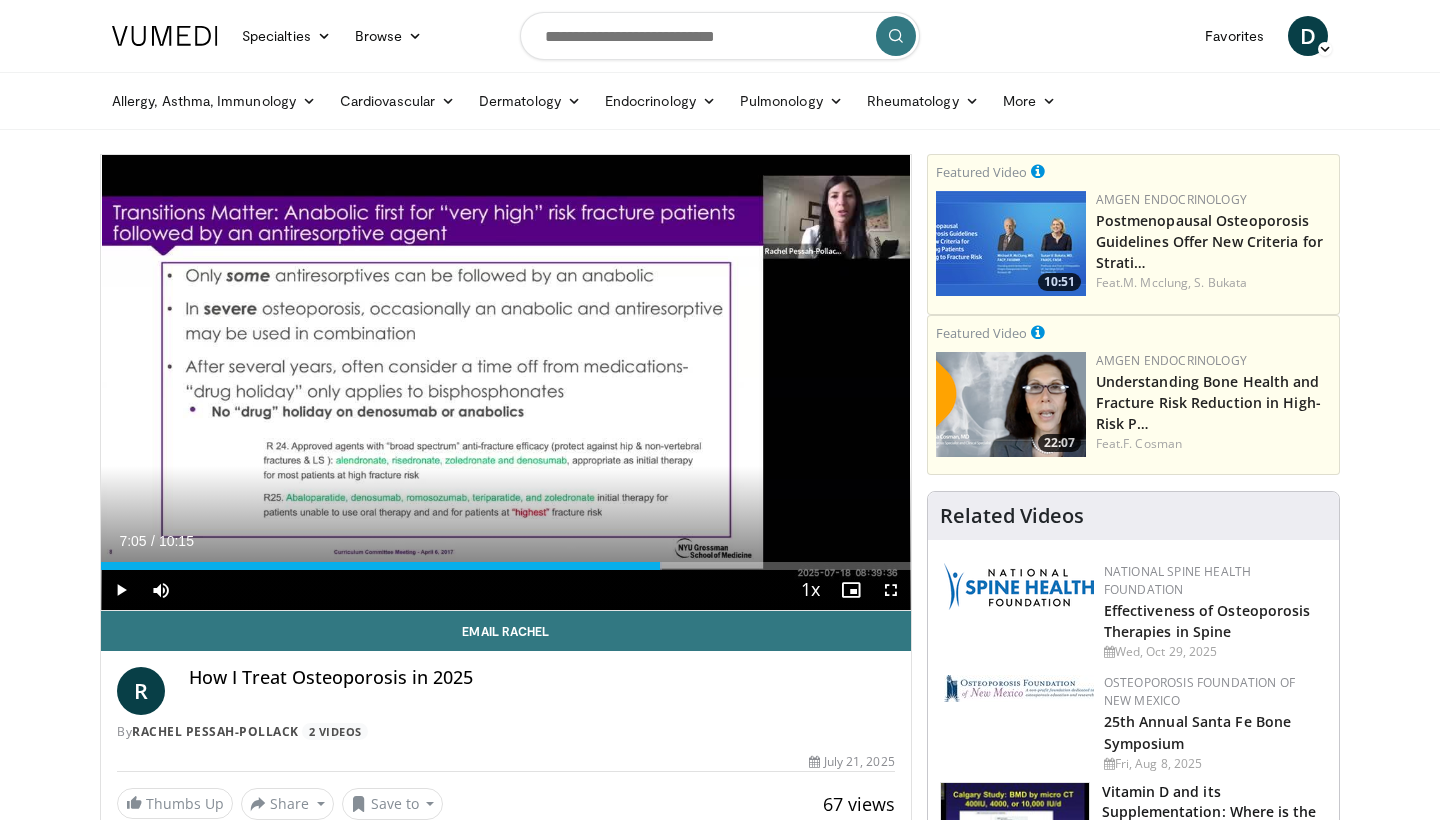 click at bounding box center [720, 36] 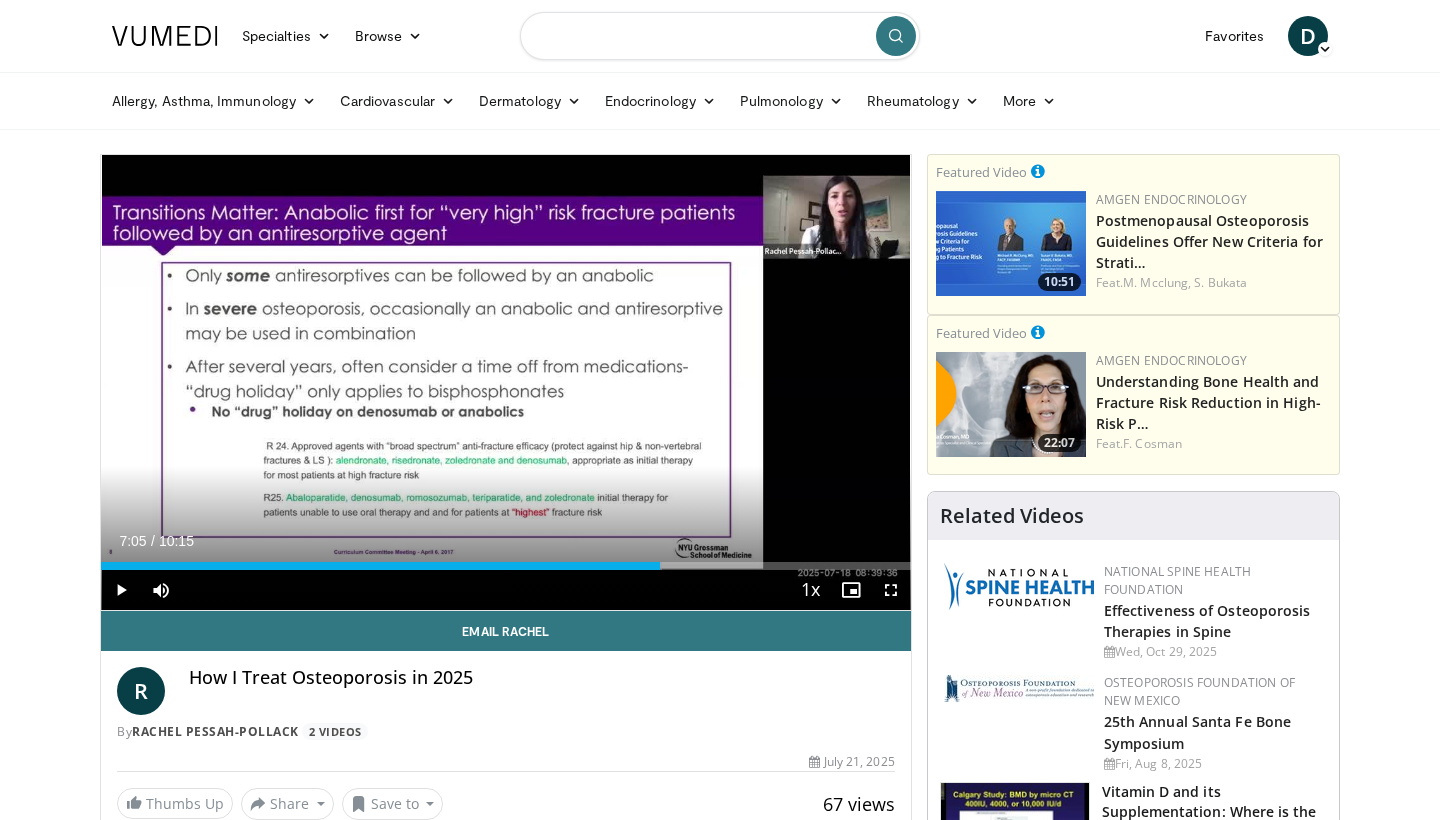 click at bounding box center [720, 36] 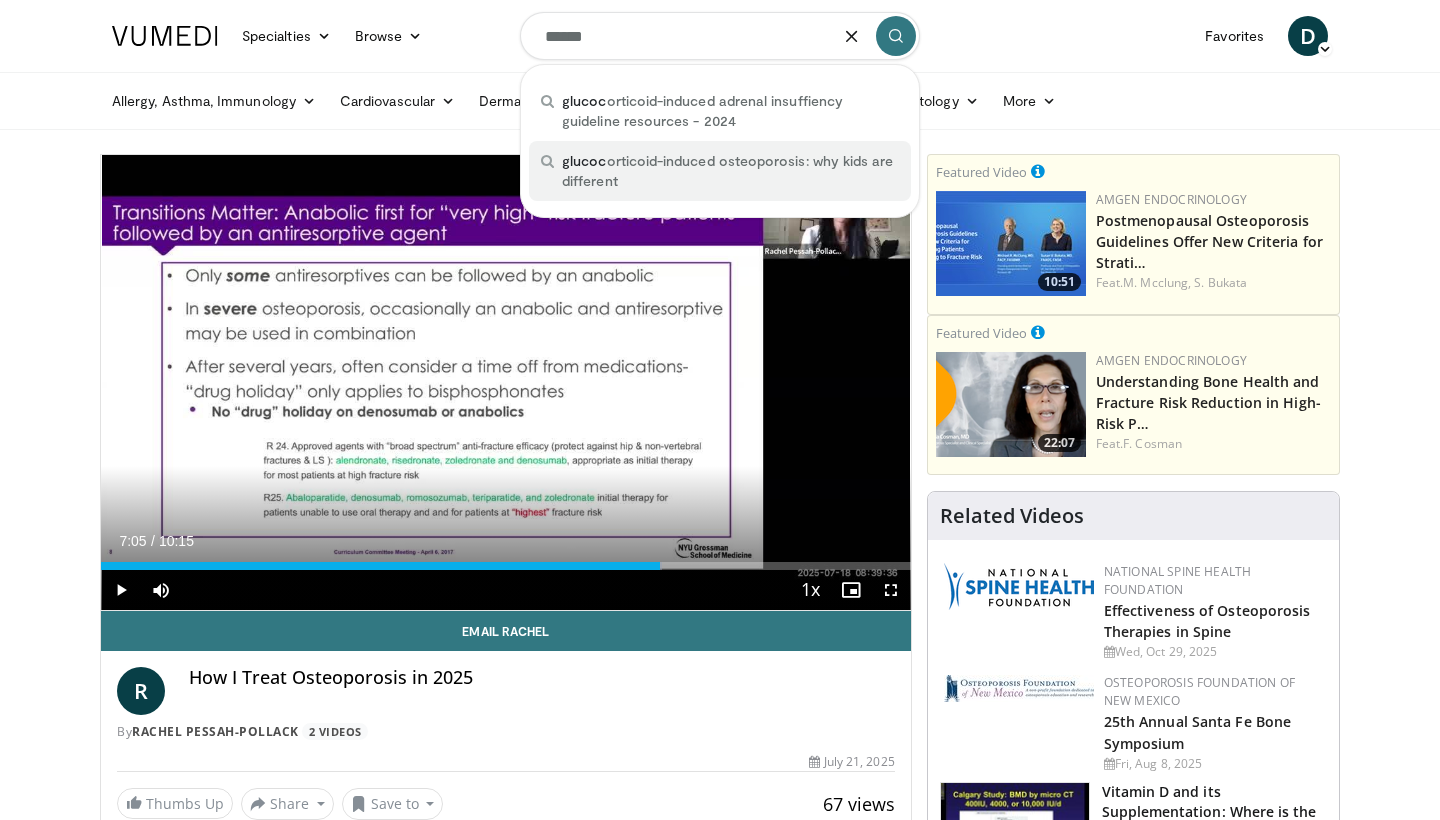 click on "glucoc orticoid-induced osteoporosis: why kids are different" at bounding box center [730, 171] 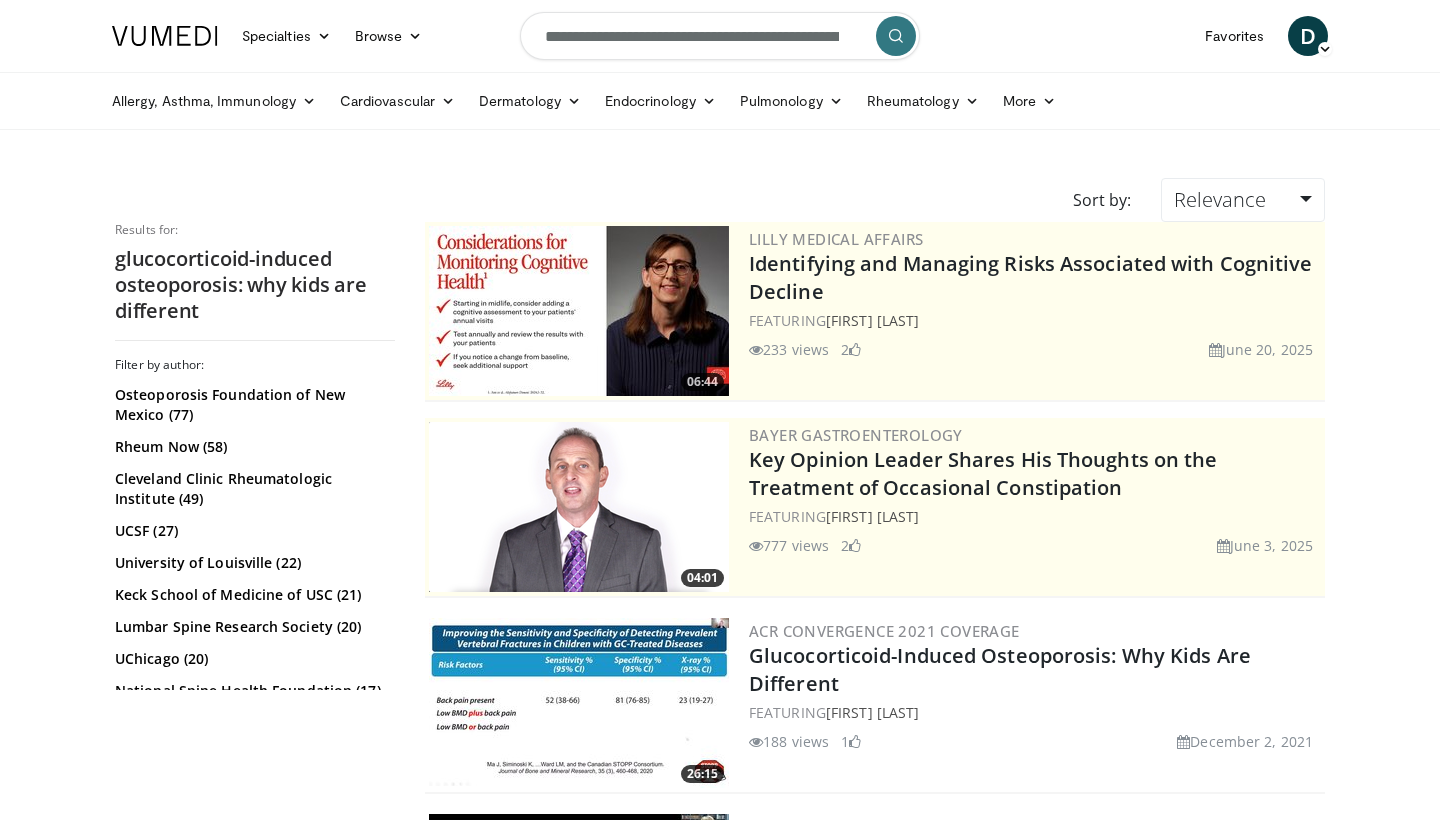 scroll, scrollTop: 0, scrollLeft: 0, axis: both 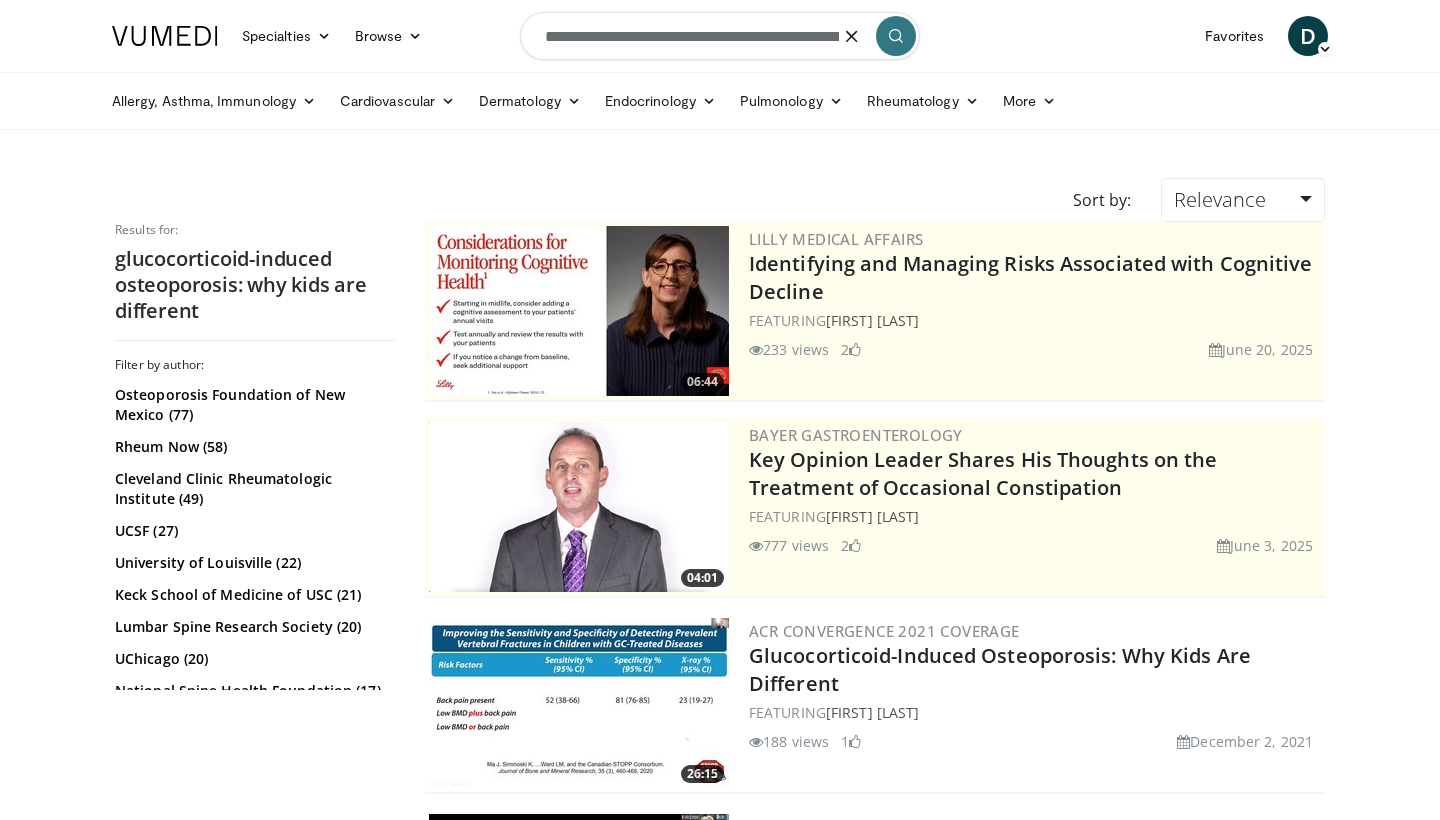 drag, startPoint x: 817, startPoint y: 38, endPoint x: 981, endPoint y: 64, distance: 166.04819 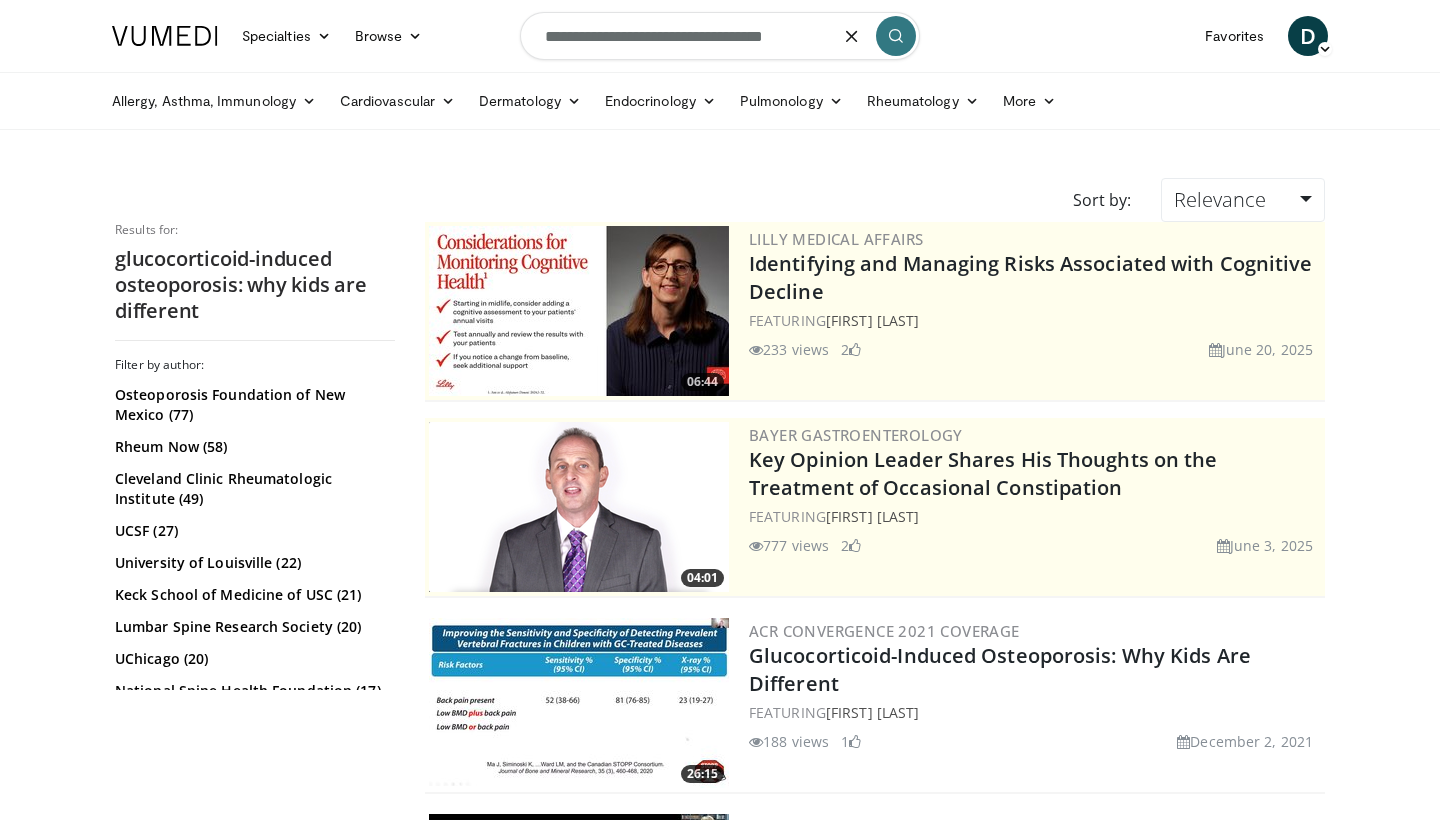 type on "**********" 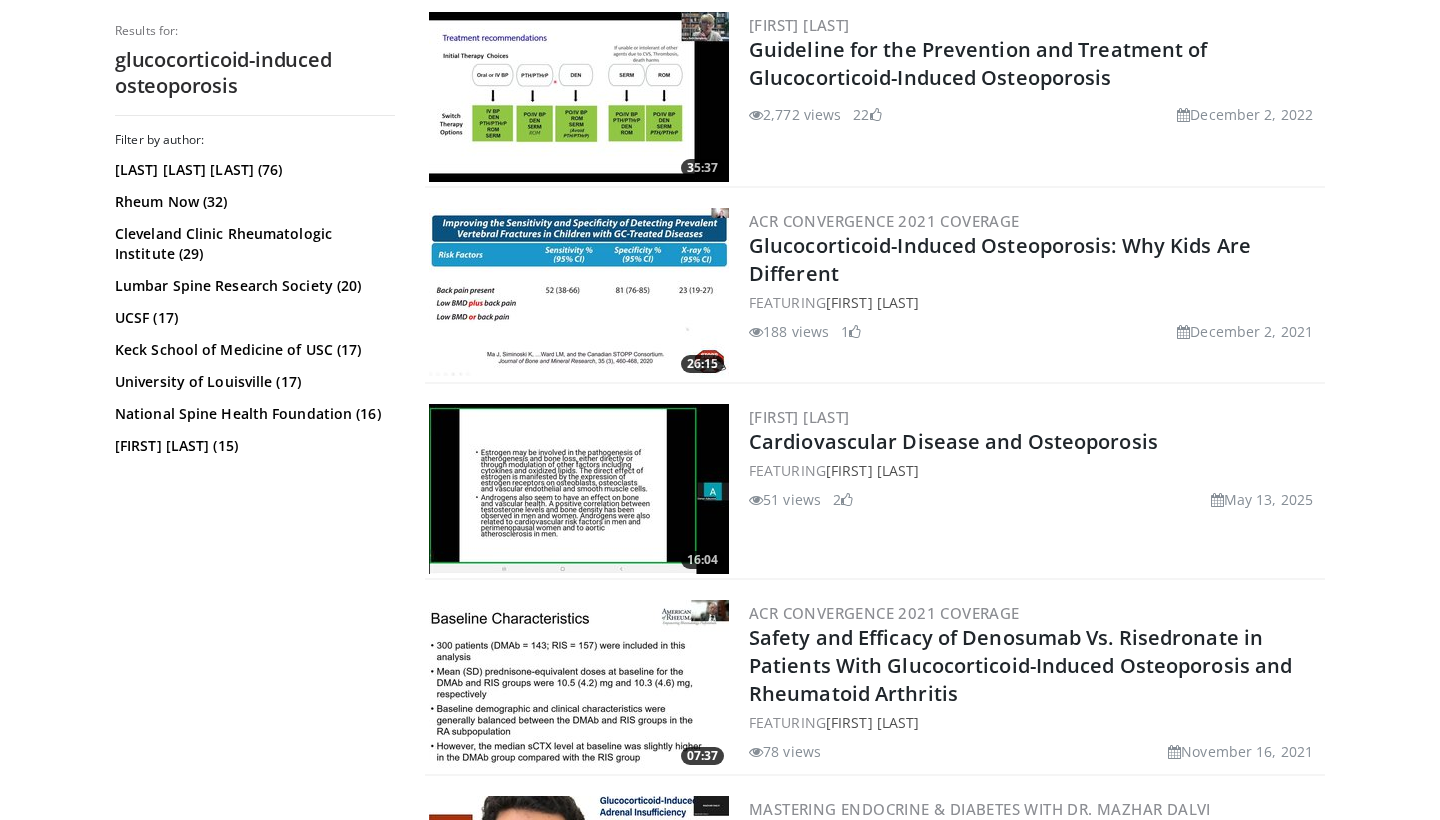 scroll, scrollTop: 596, scrollLeft: 0, axis: vertical 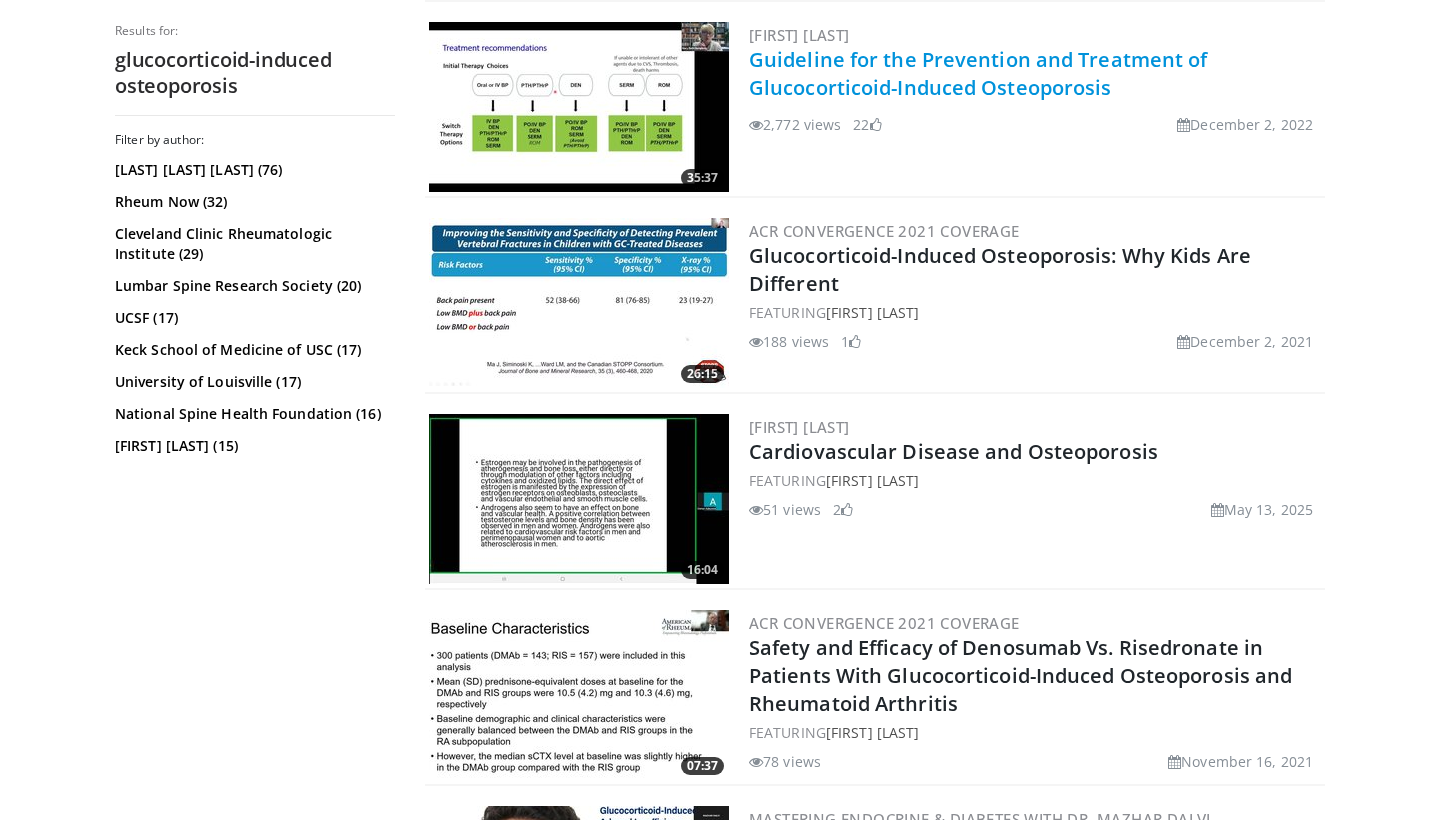click on "Guideline for the Prevention and Treatment of Glucocorticoid-Induced Osteoporosis" at bounding box center (978, 73) 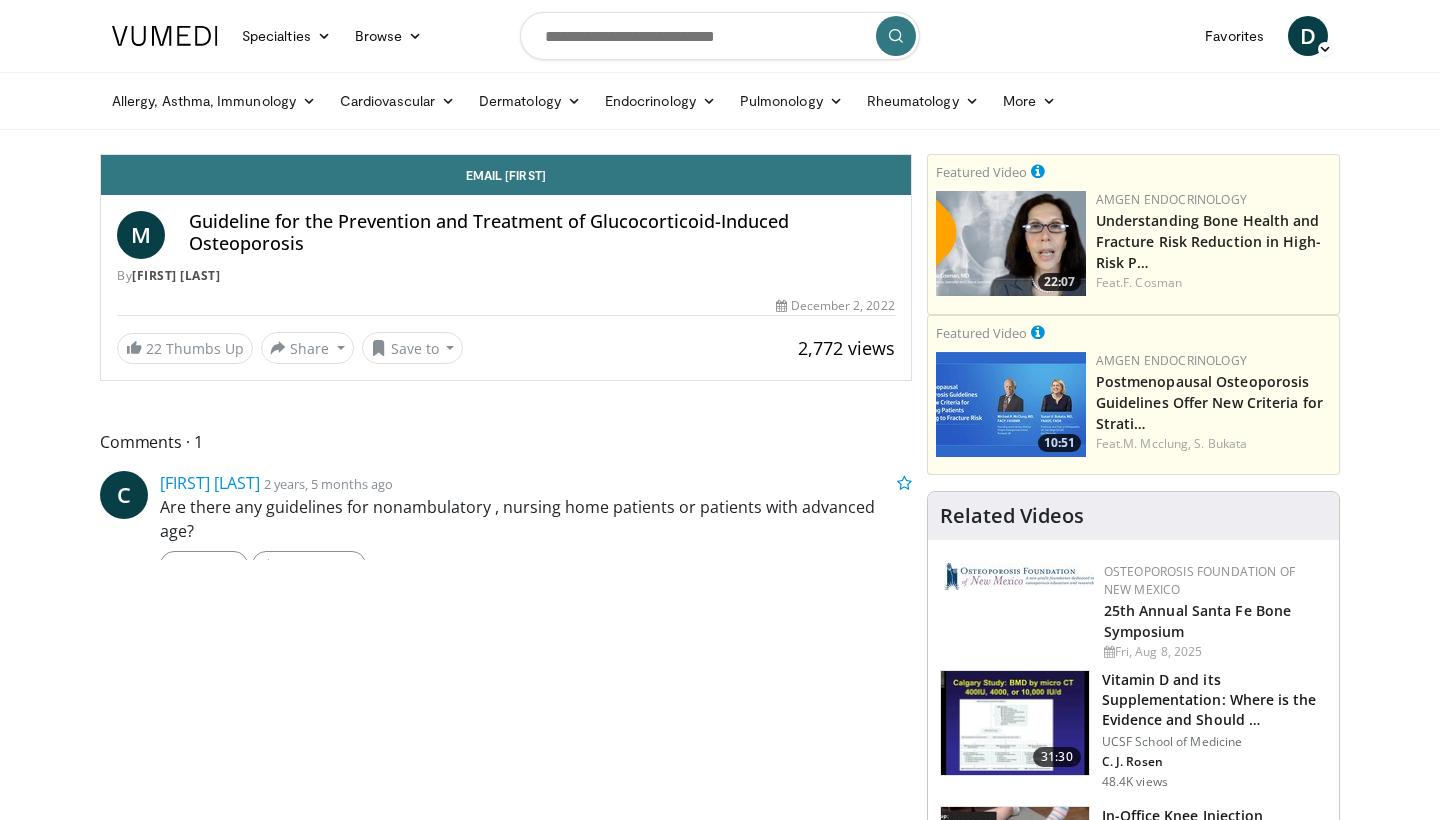 scroll, scrollTop: 0, scrollLeft: 0, axis: both 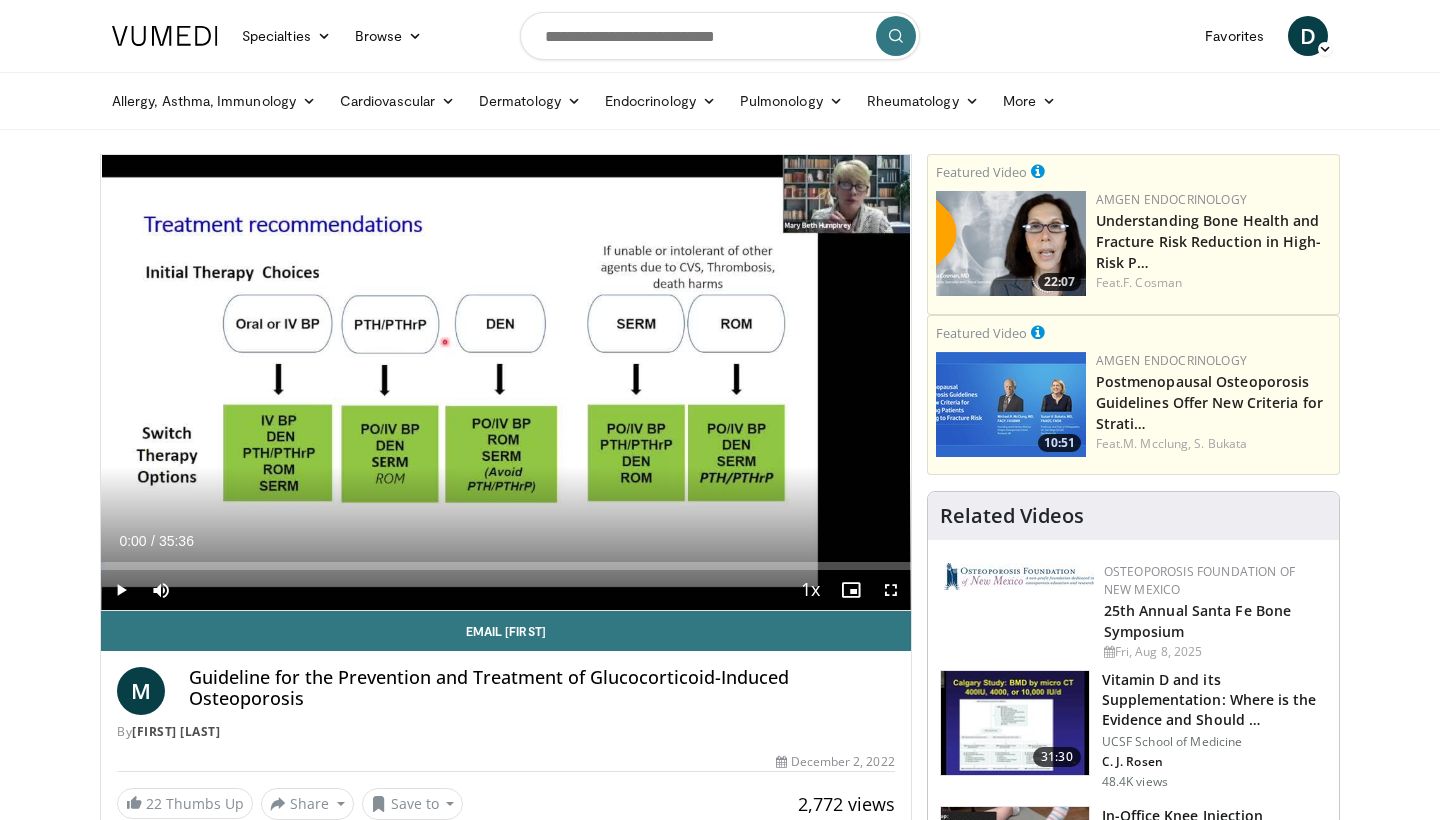 click at bounding box center (121, 590) 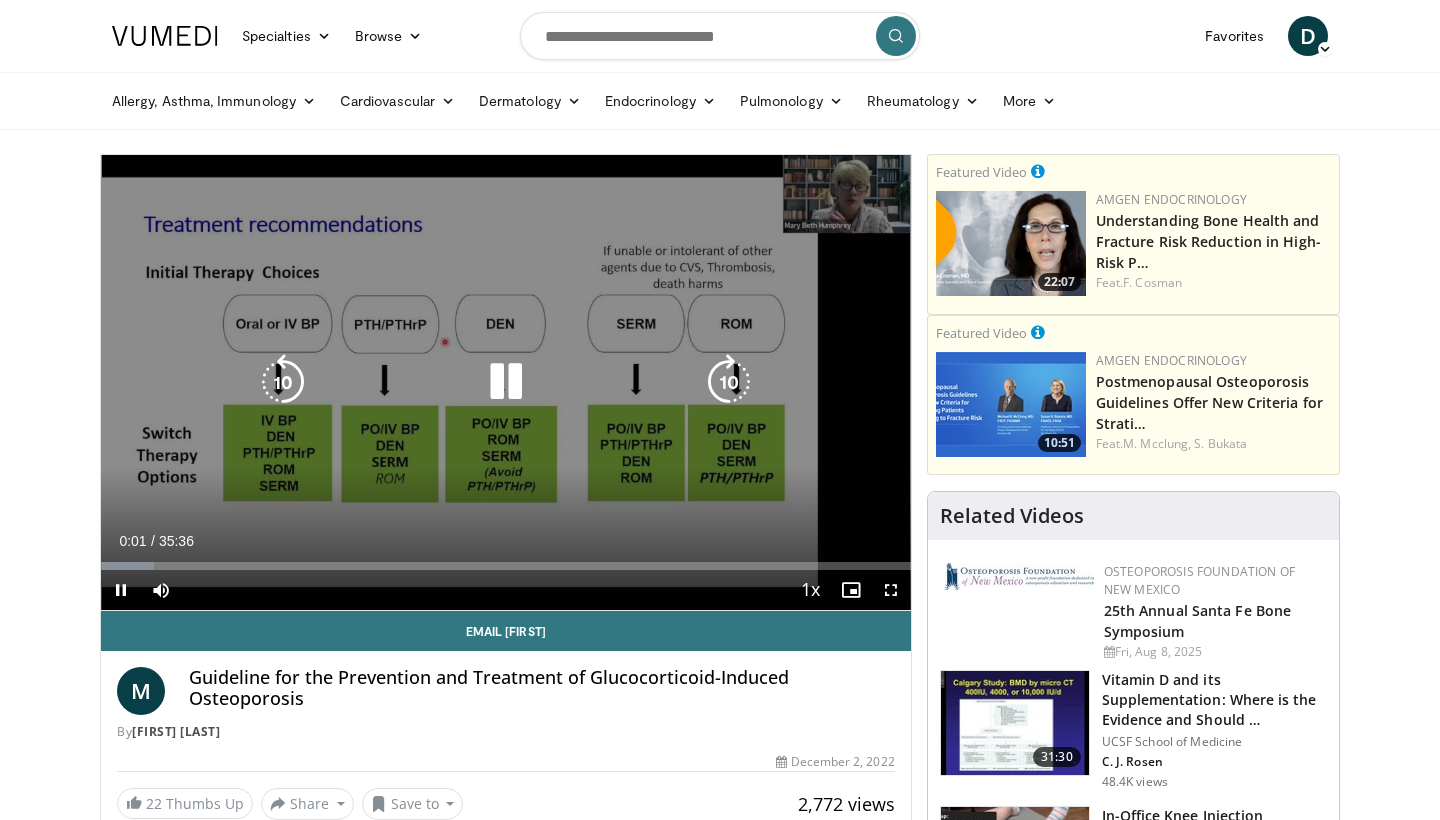 click at bounding box center (729, 382) 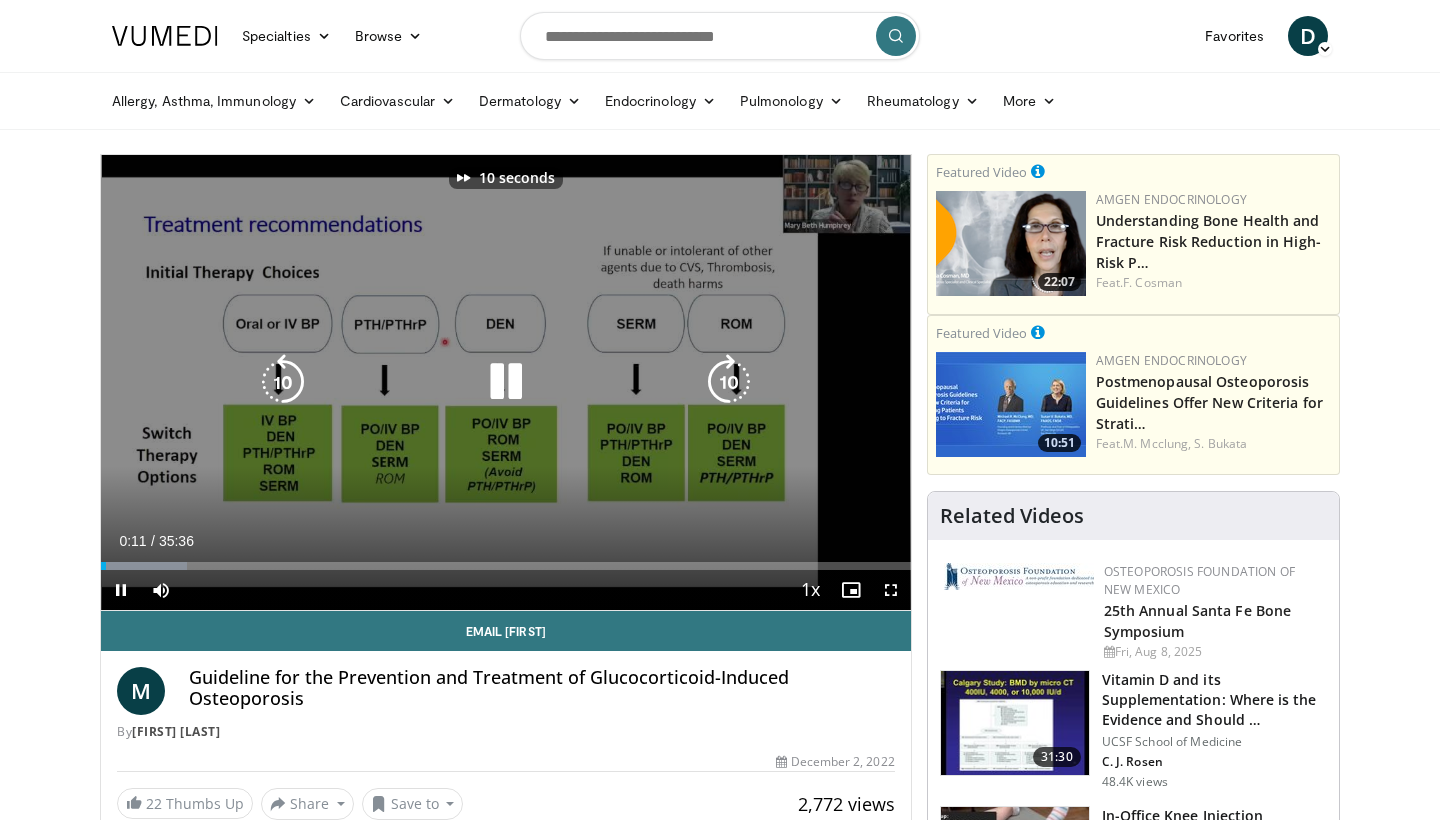 click at bounding box center (729, 382) 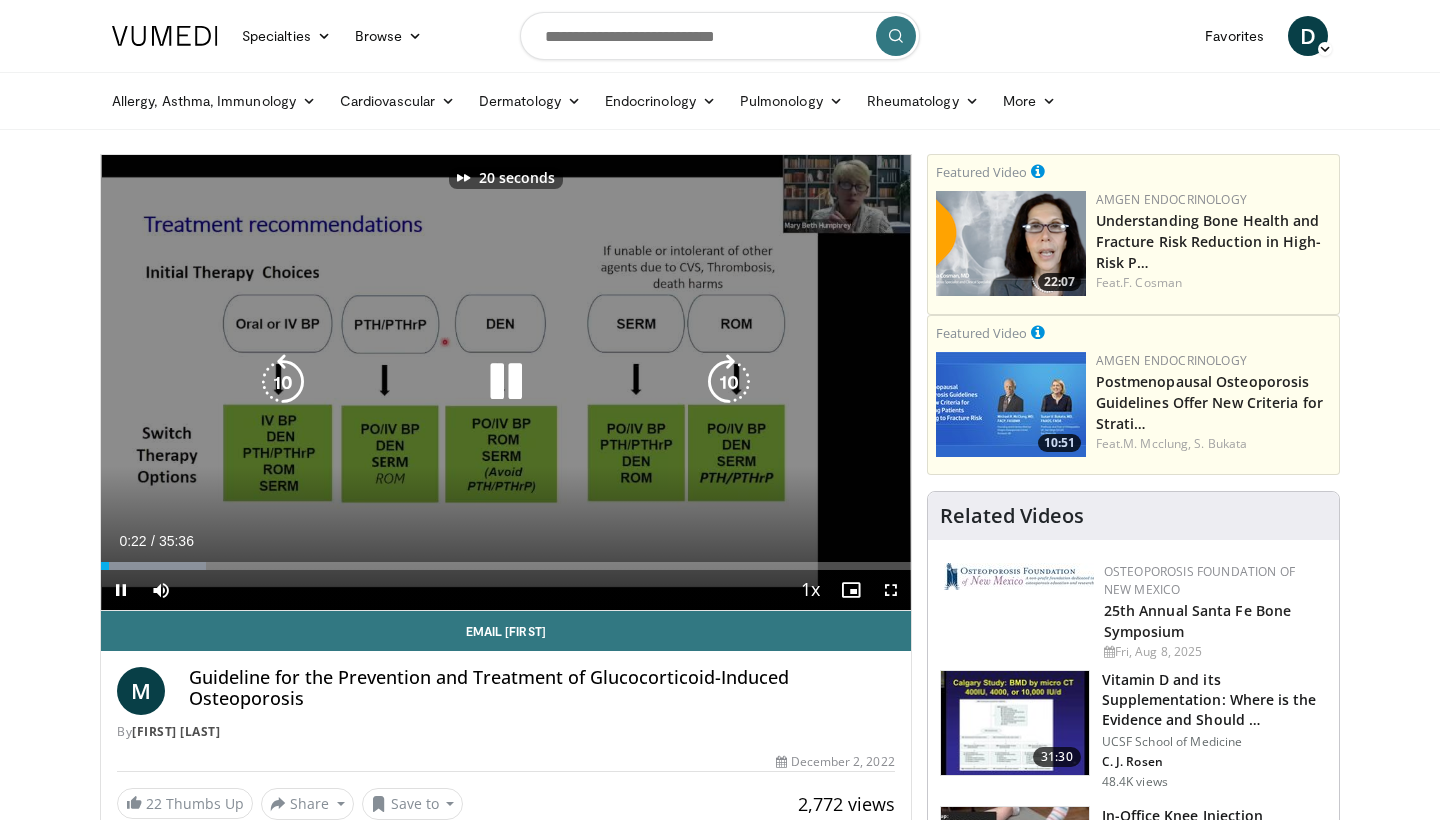 click at bounding box center (729, 382) 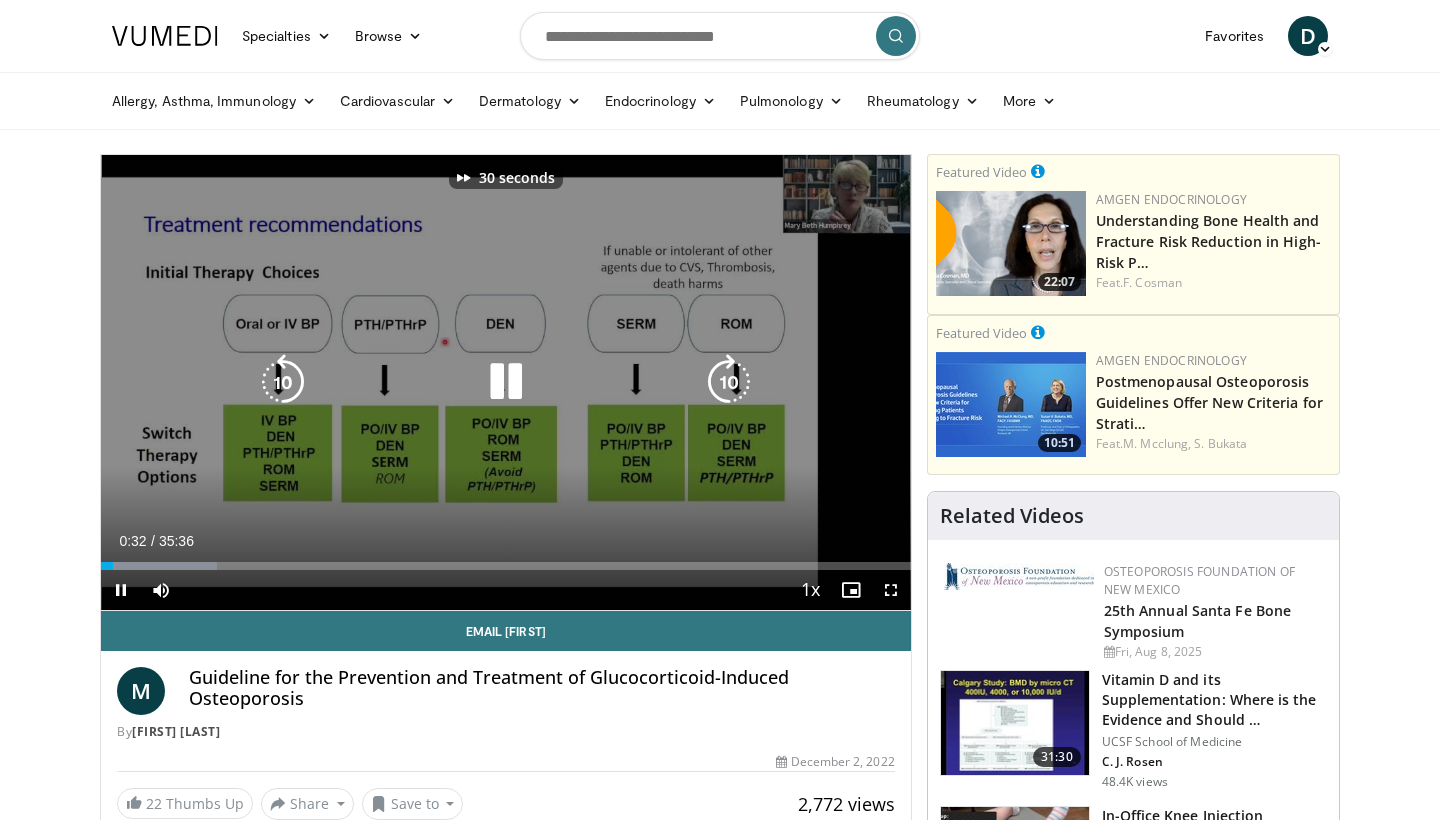 click at bounding box center (729, 382) 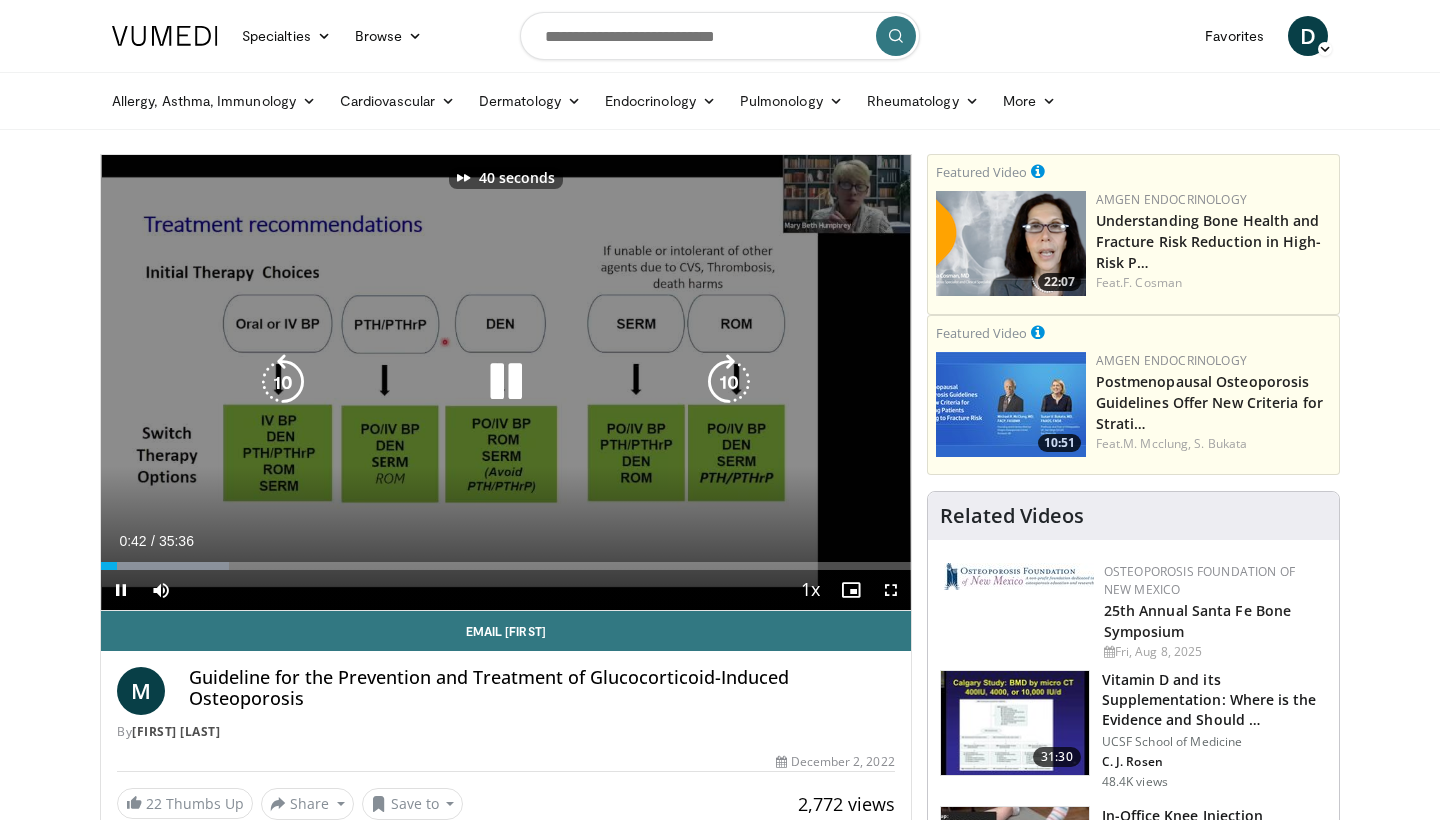 click at bounding box center (729, 382) 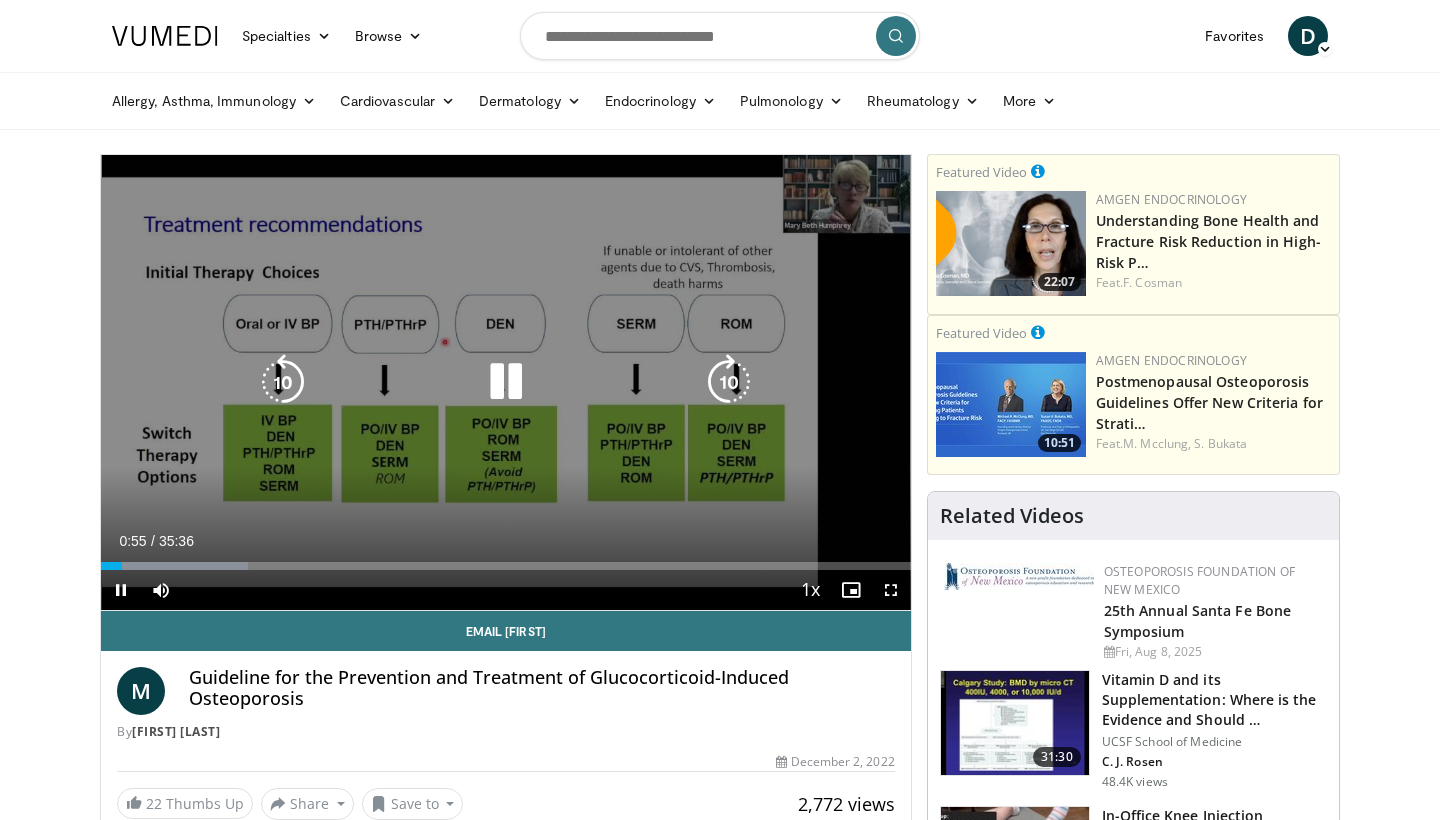 click at bounding box center (506, 382) 